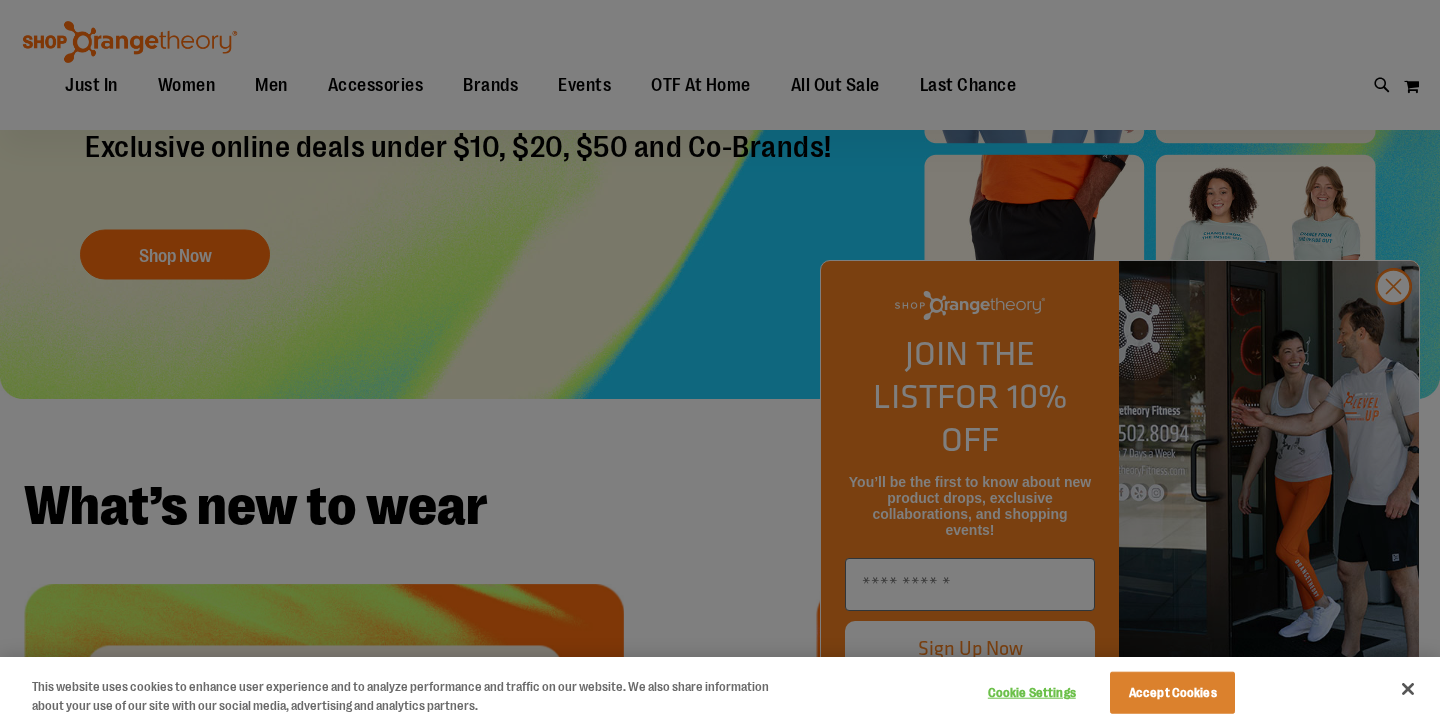 scroll, scrollTop: 311, scrollLeft: 0, axis: vertical 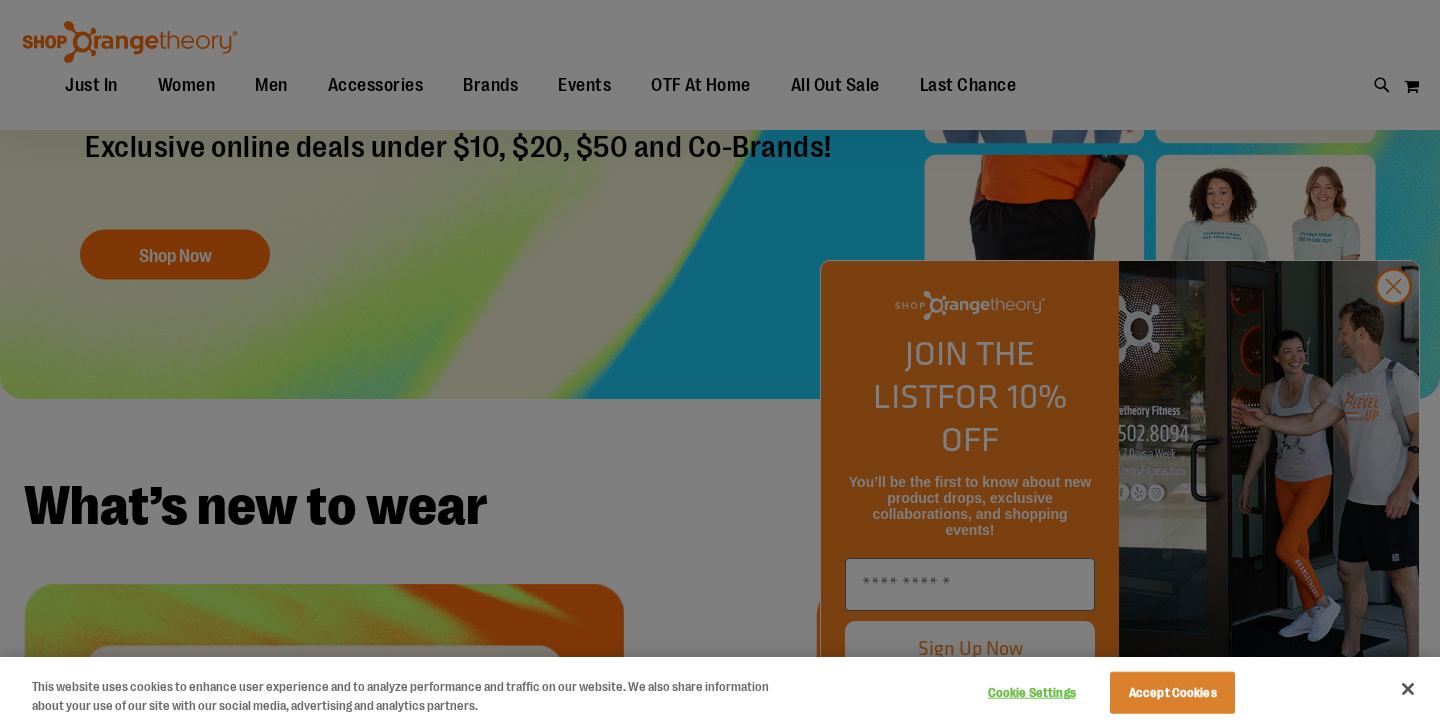 click at bounding box center [1408, 689] 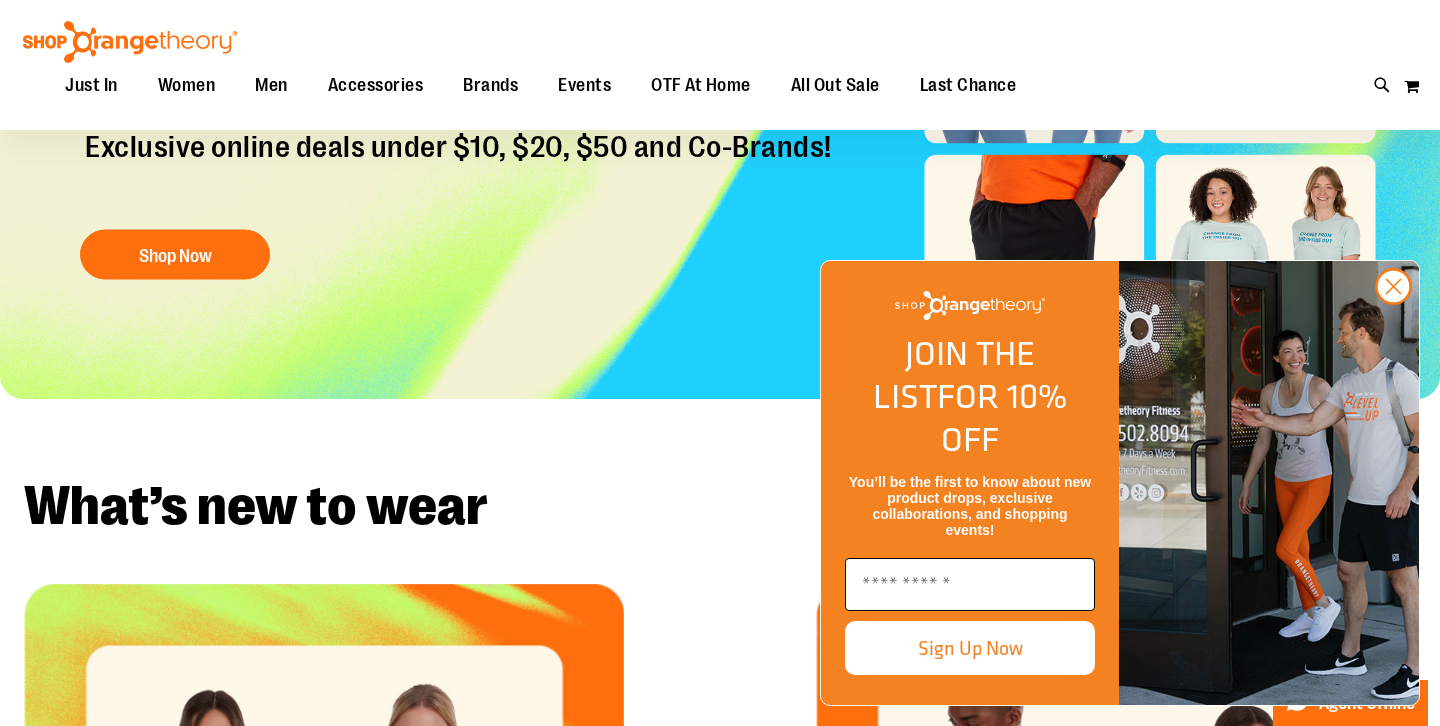 click at bounding box center [970, 584] 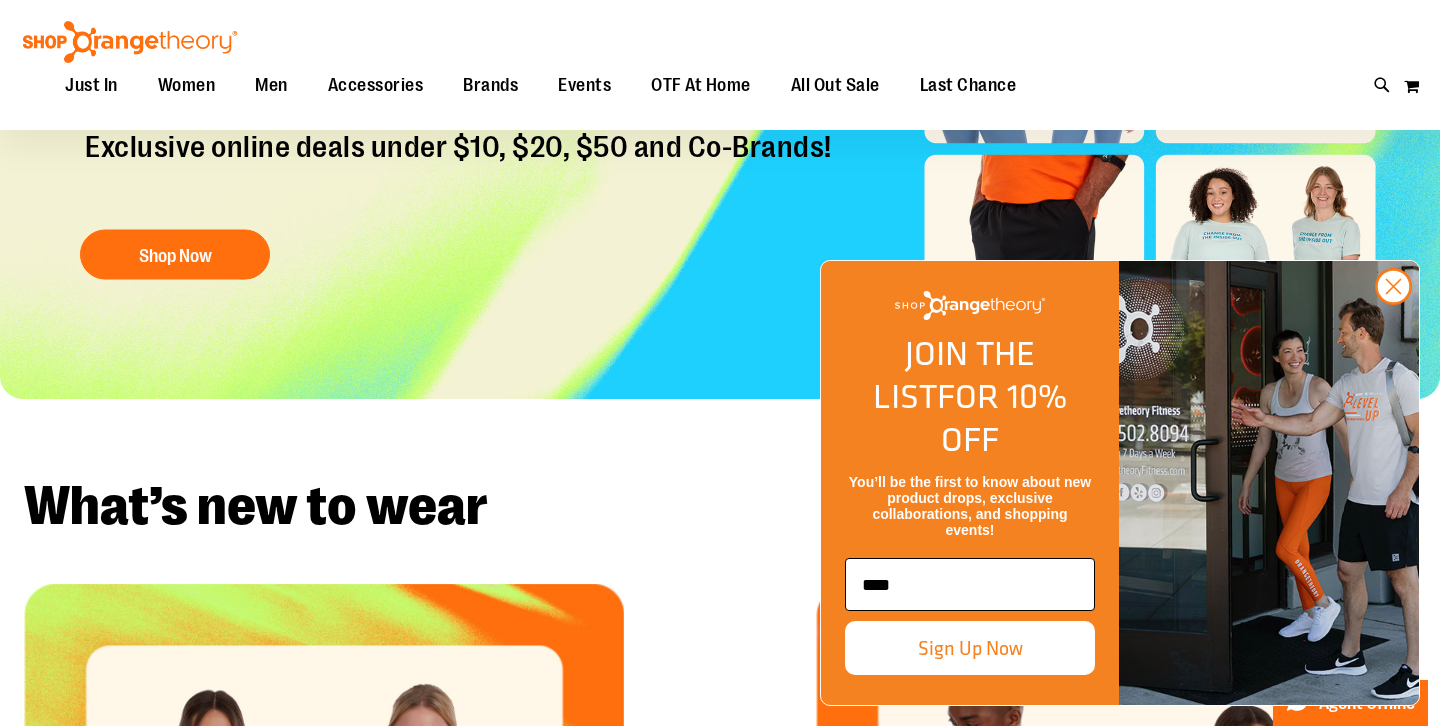 scroll, scrollTop: 0, scrollLeft: 0, axis: both 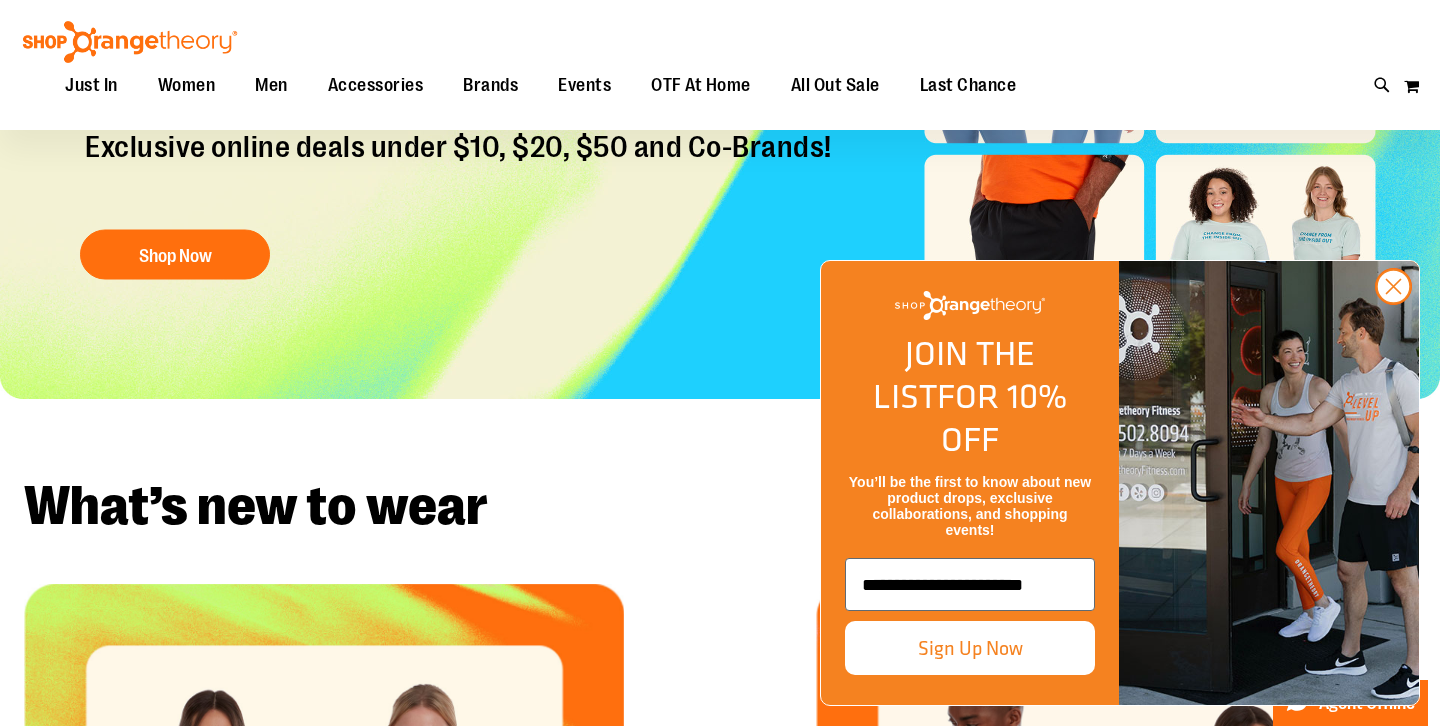 type on "**********" 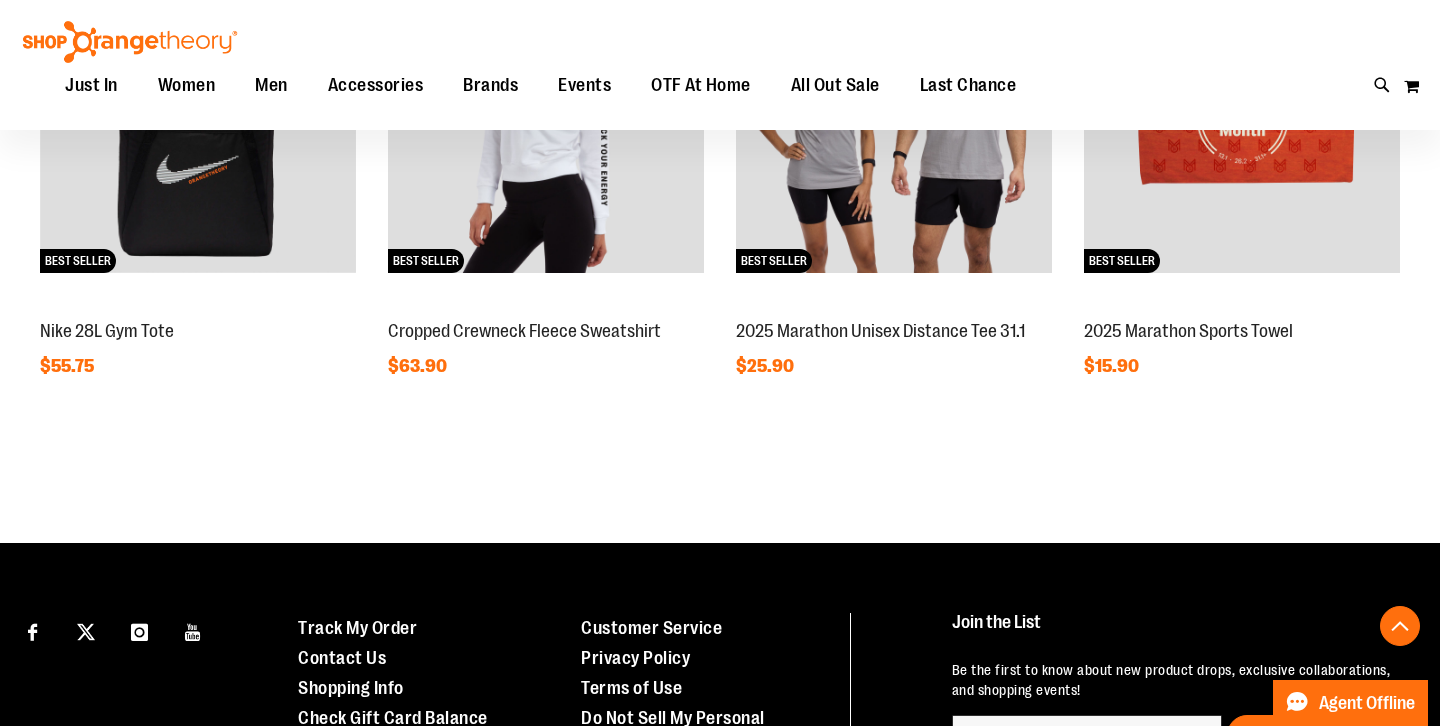 scroll, scrollTop: 1437, scrollLeft: 0, axis: vertical 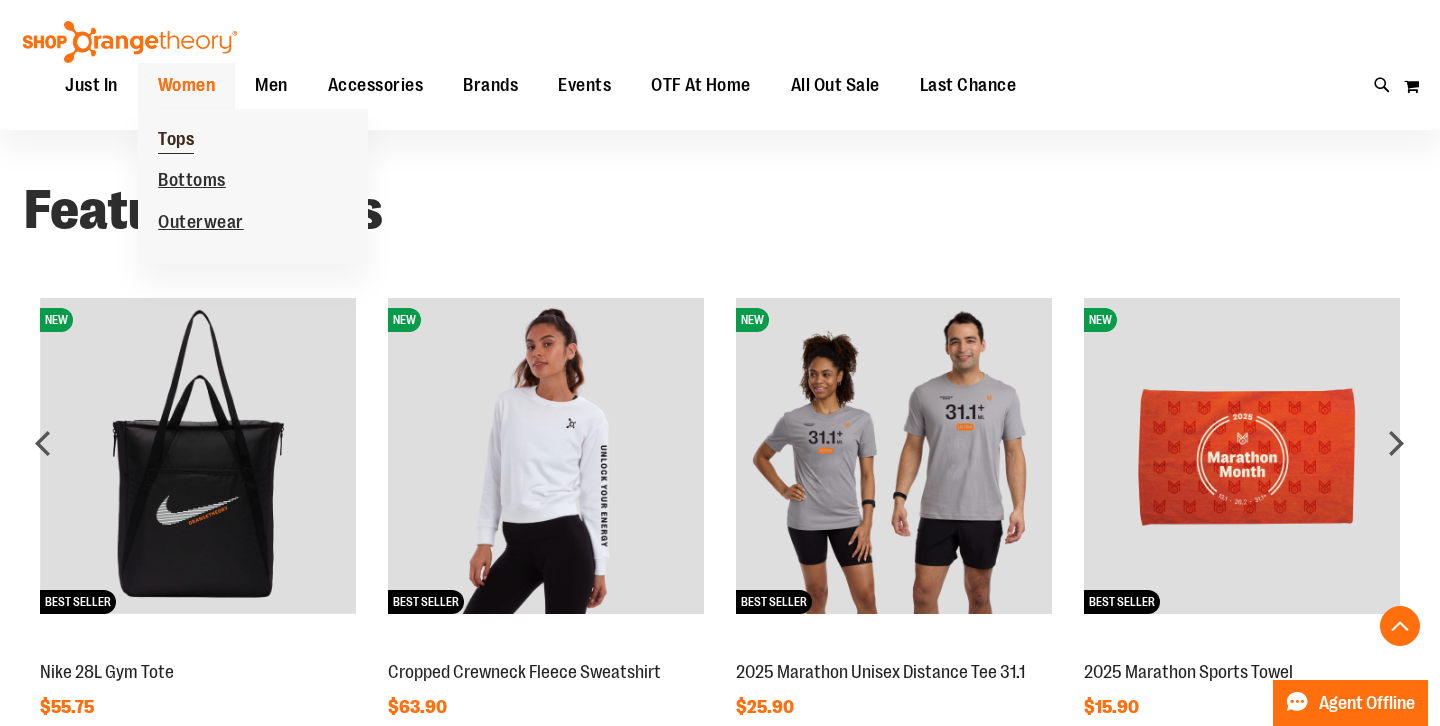 click on "Tops" at bounding box center [176, 141] 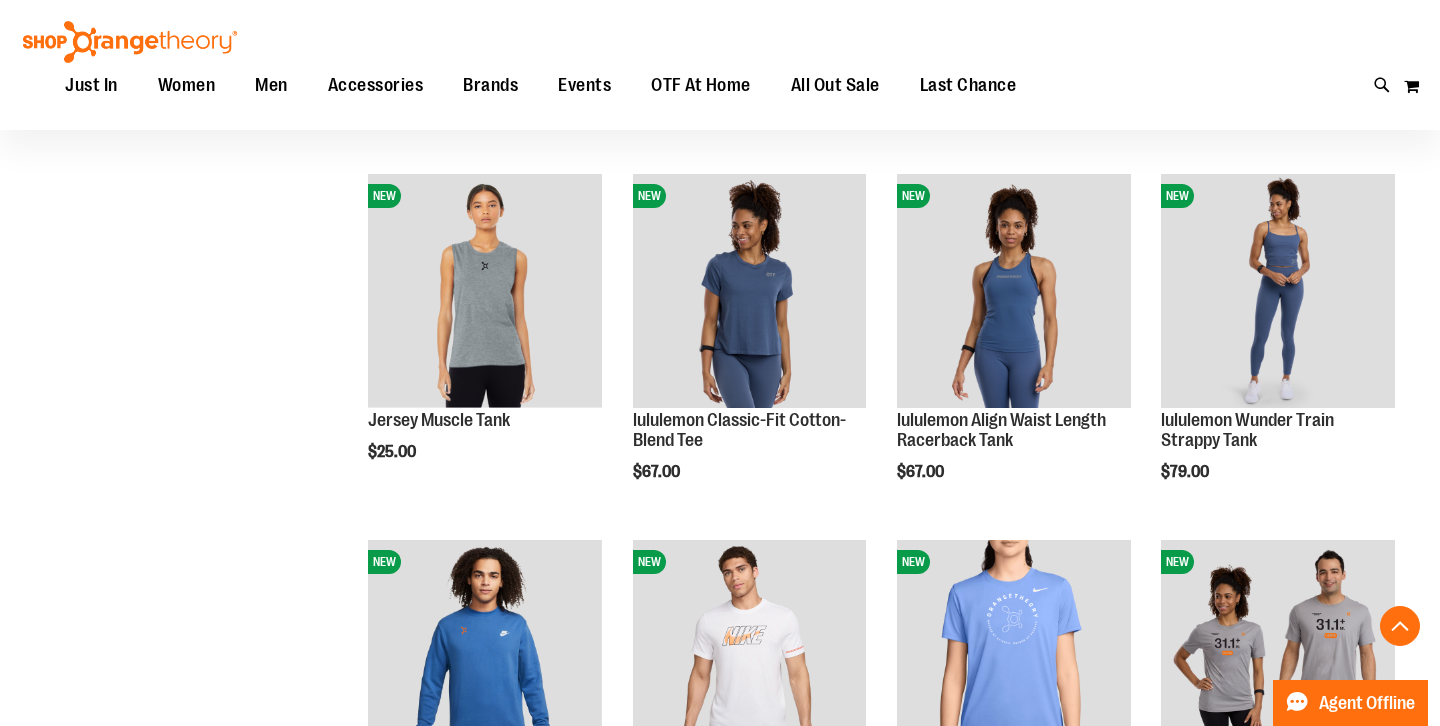 scroll, scrollTop: 588, scrollLeft: 1, axis: both 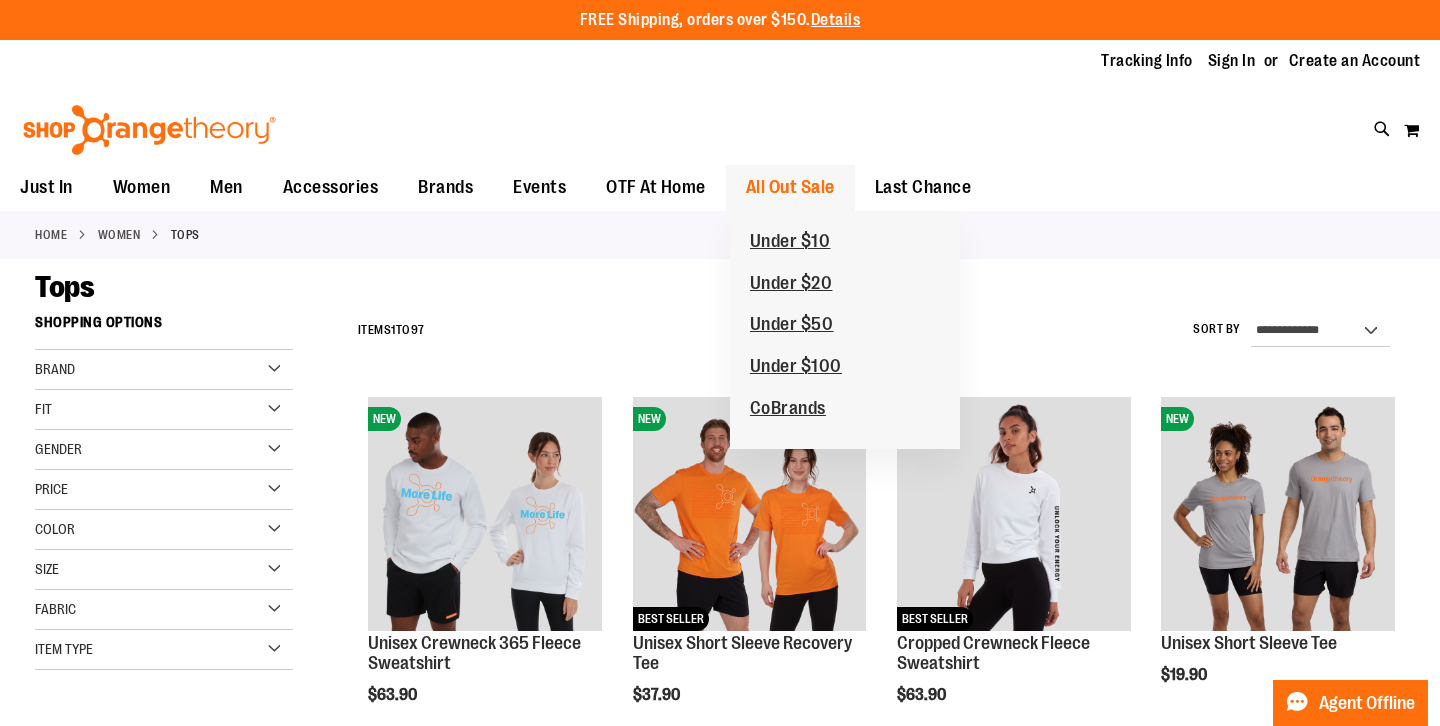 click on "All Out Sale" at bounding box center [790, 187] 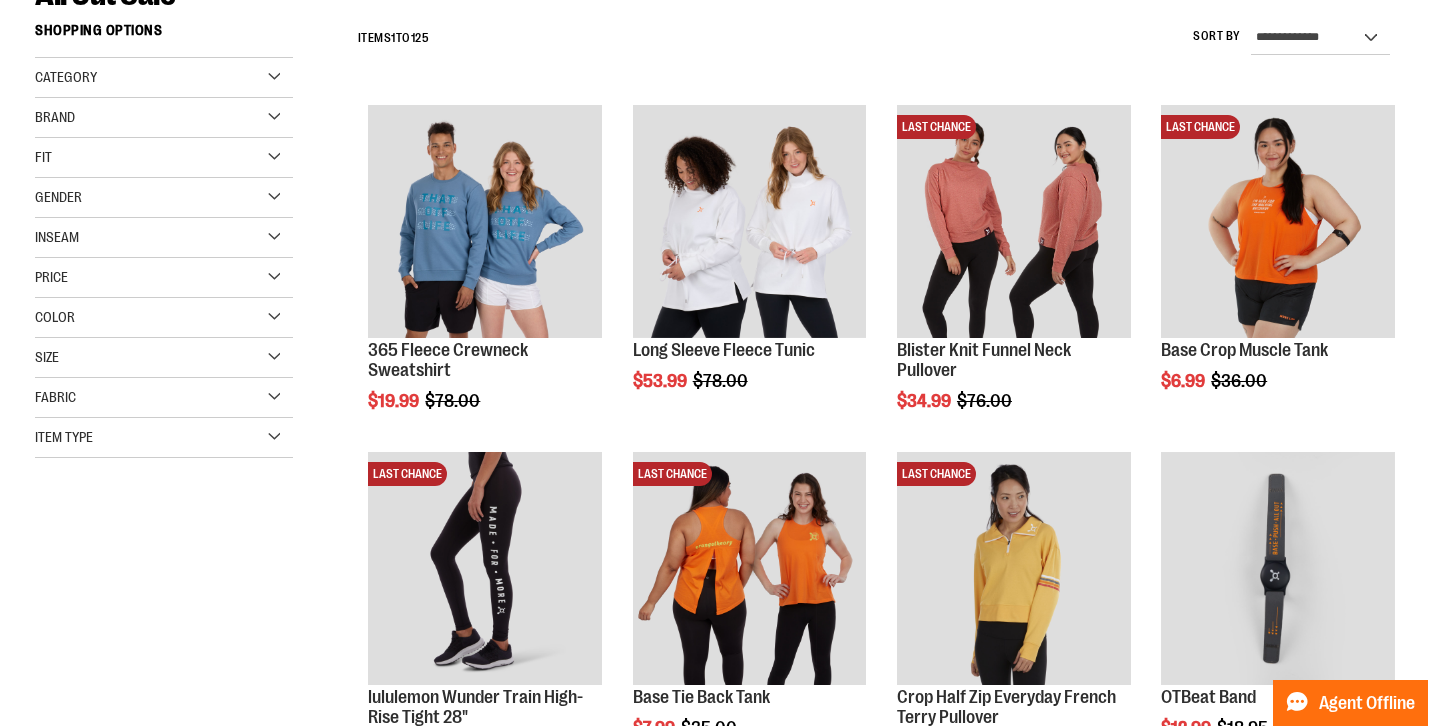 scroll, scrollTop: 0, scrollLeft: 0, axis: both 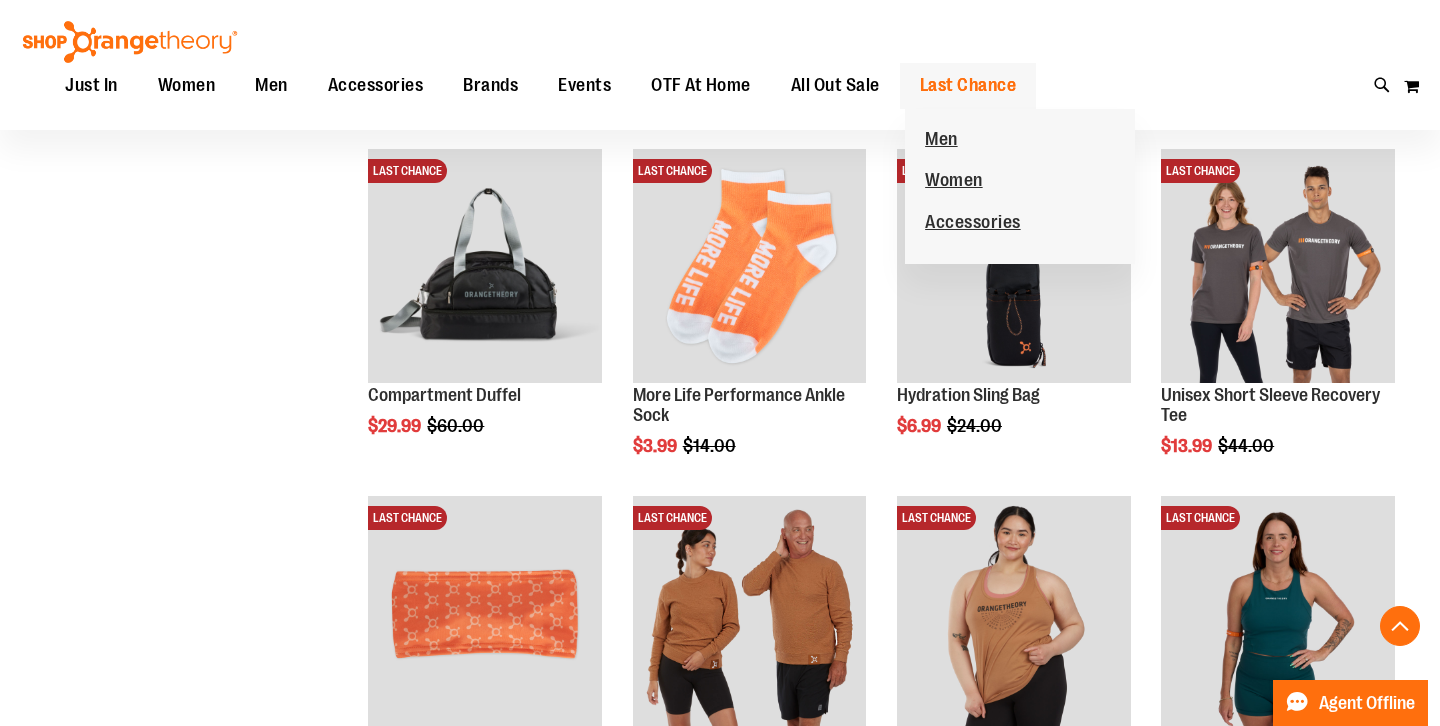 click on "Last Chance" at bounding box center (968, 85) 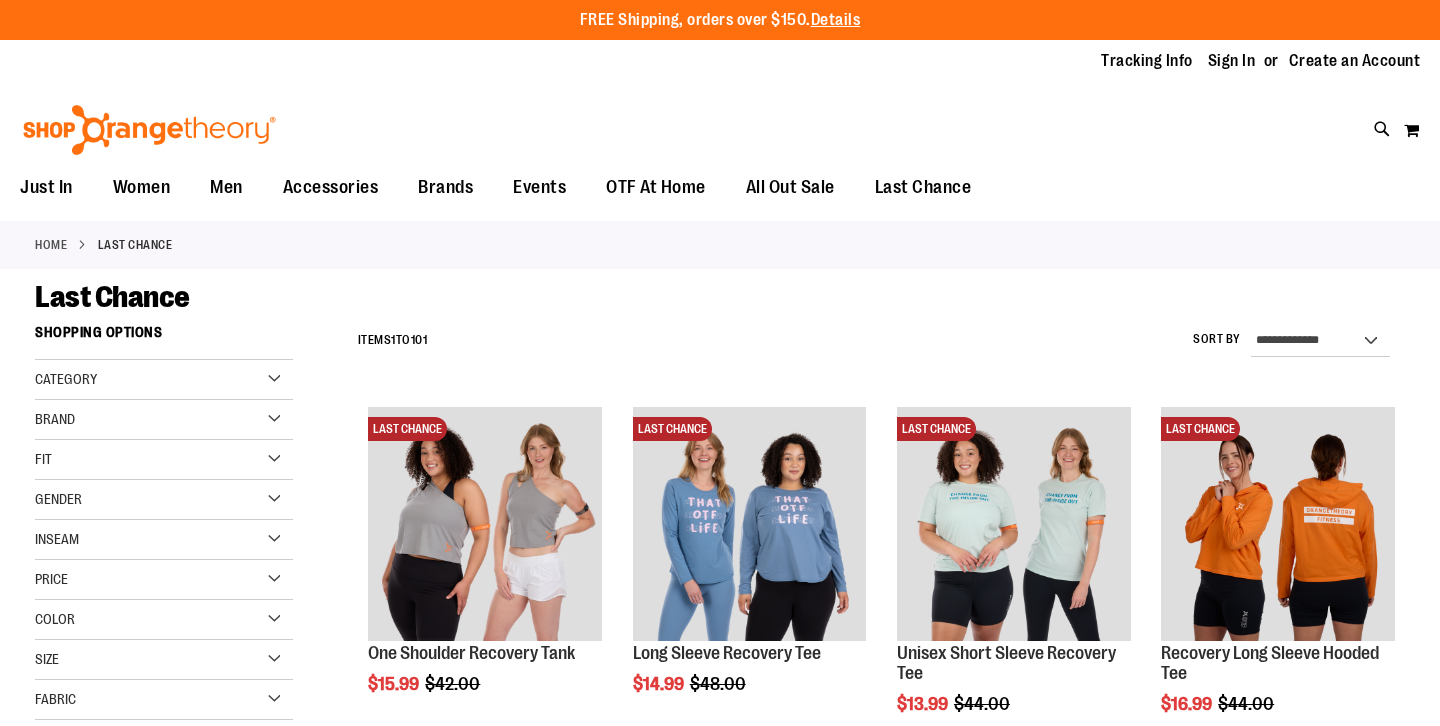 scroll, scrollTop: 0, scrollLeft: 0, axis: both 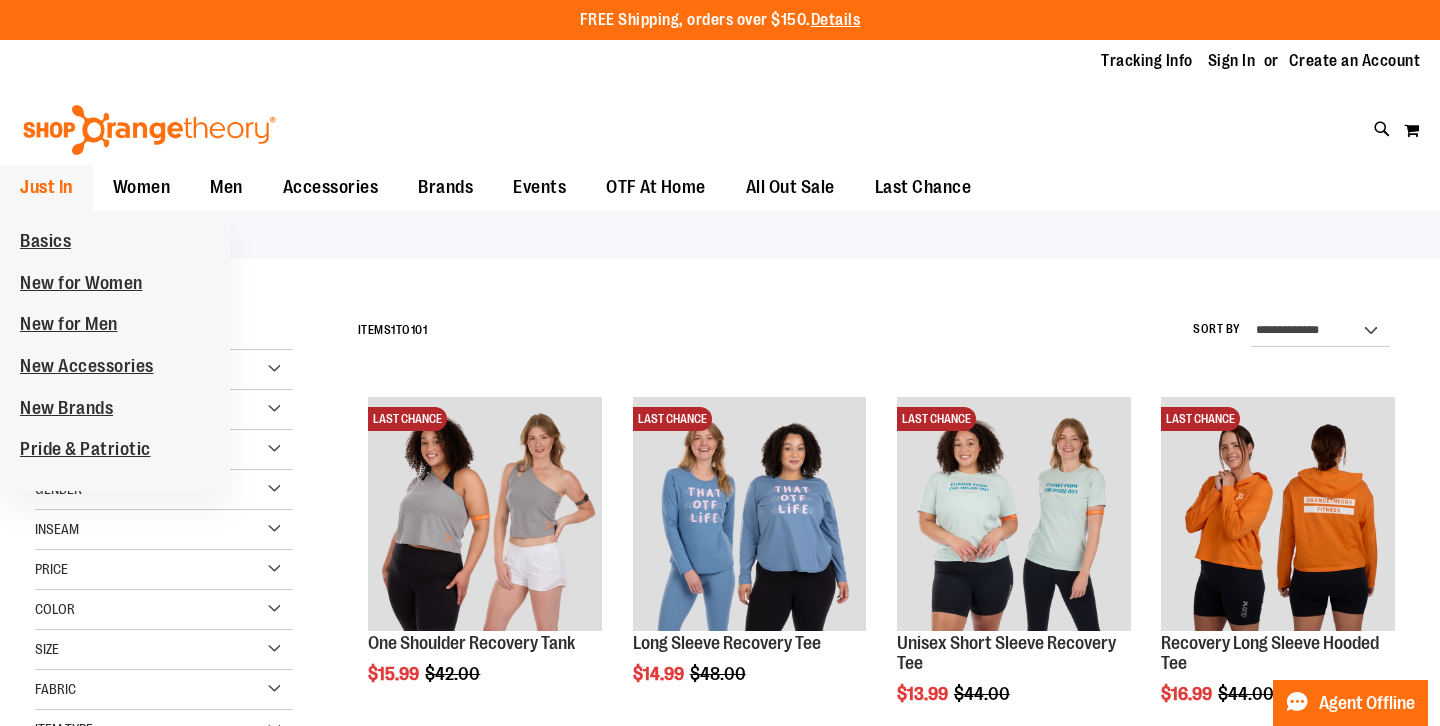 click on "Just In" at bounding box center [46, 187] 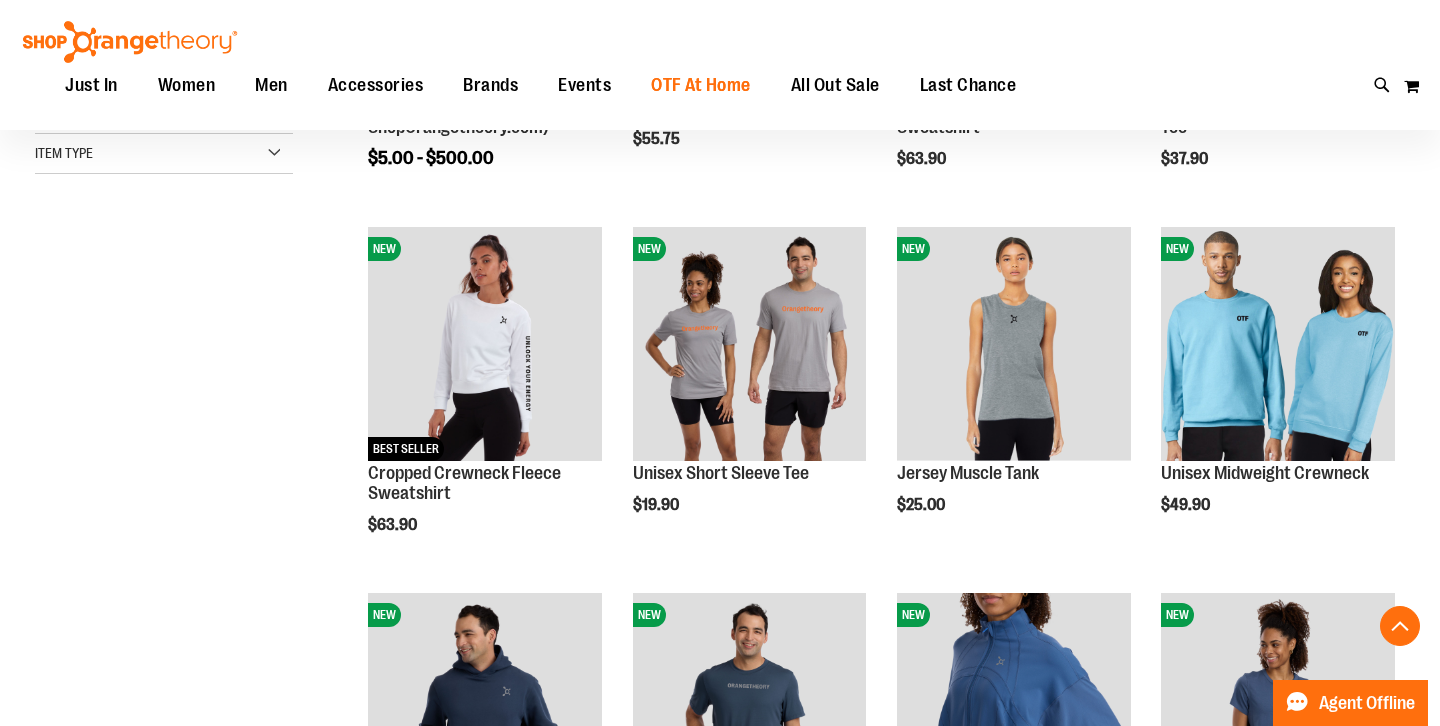 scroll, scrollTop: 323, scrollLeft: 0, axis: vertical 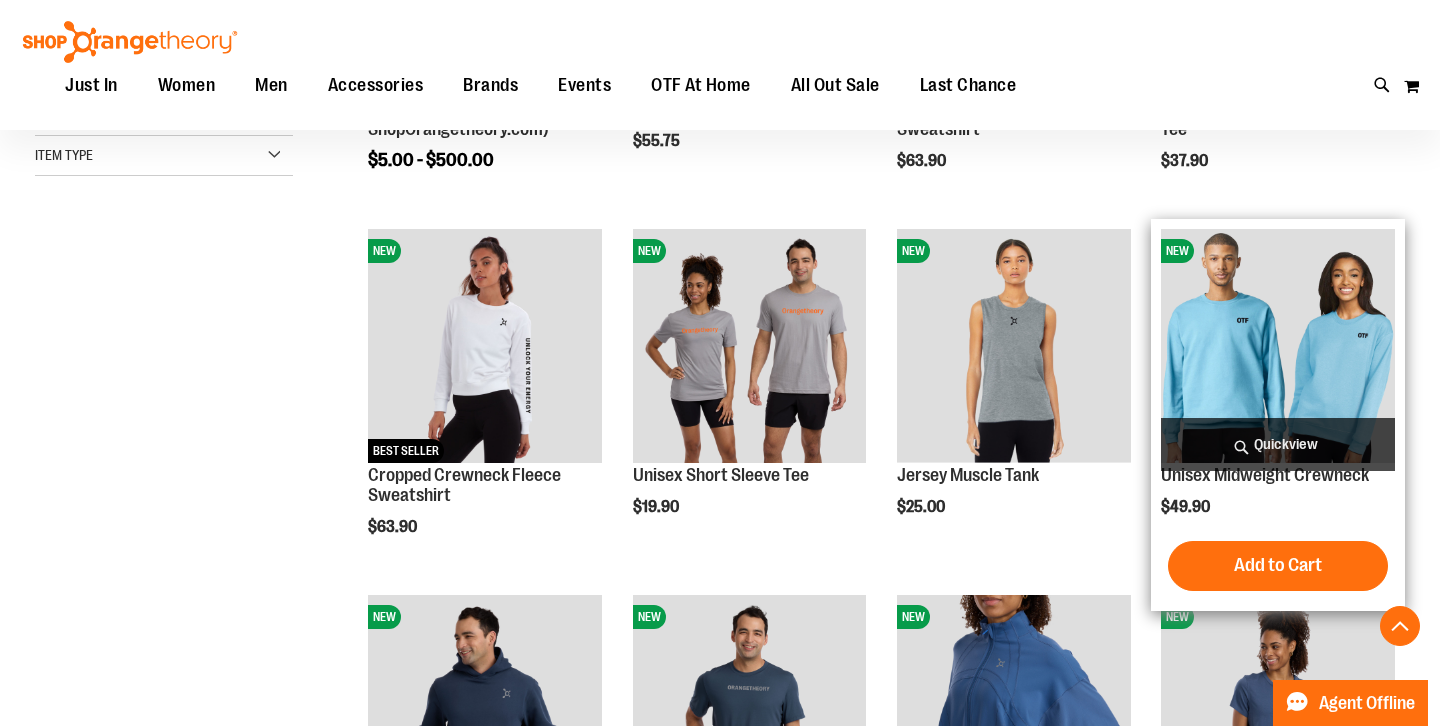 click at bounding box center (1278, 346) 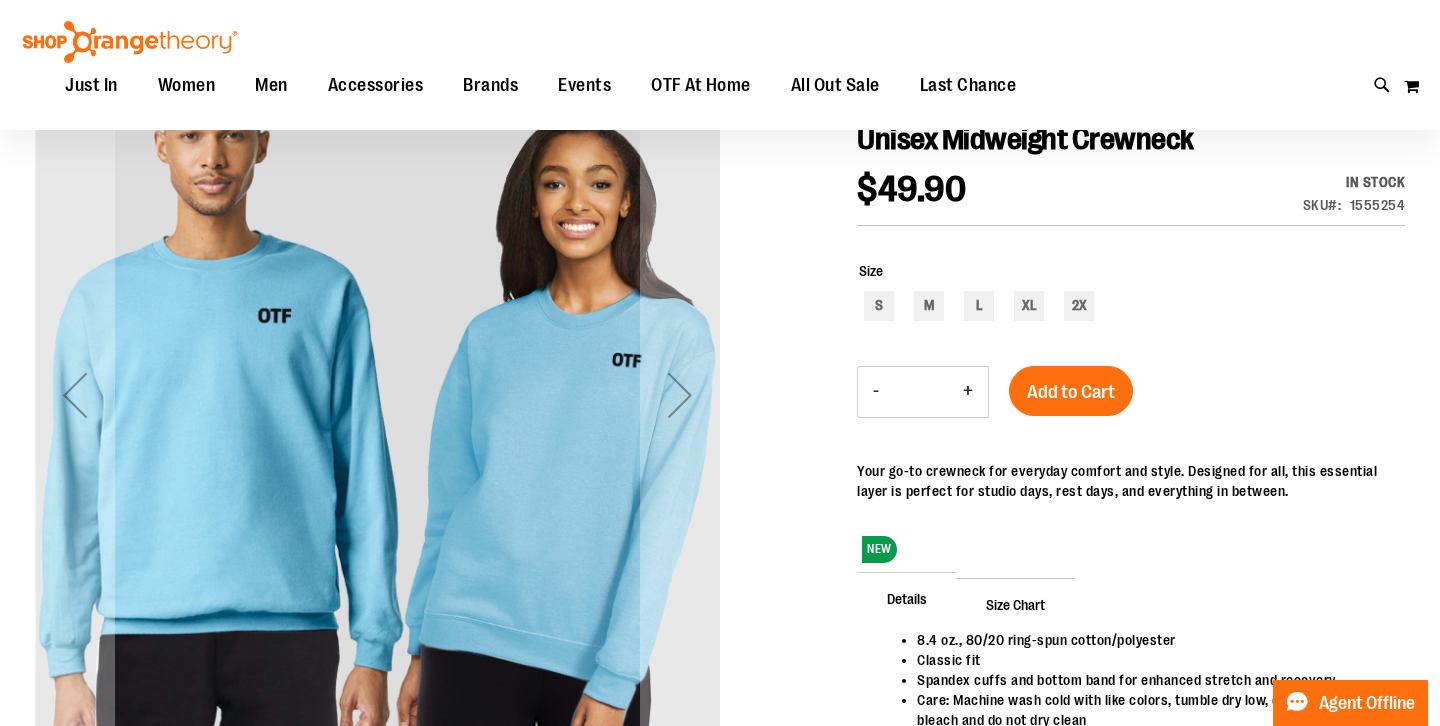 scroll, scrollTop: 227, scrollLeft: 0, axis: vertical 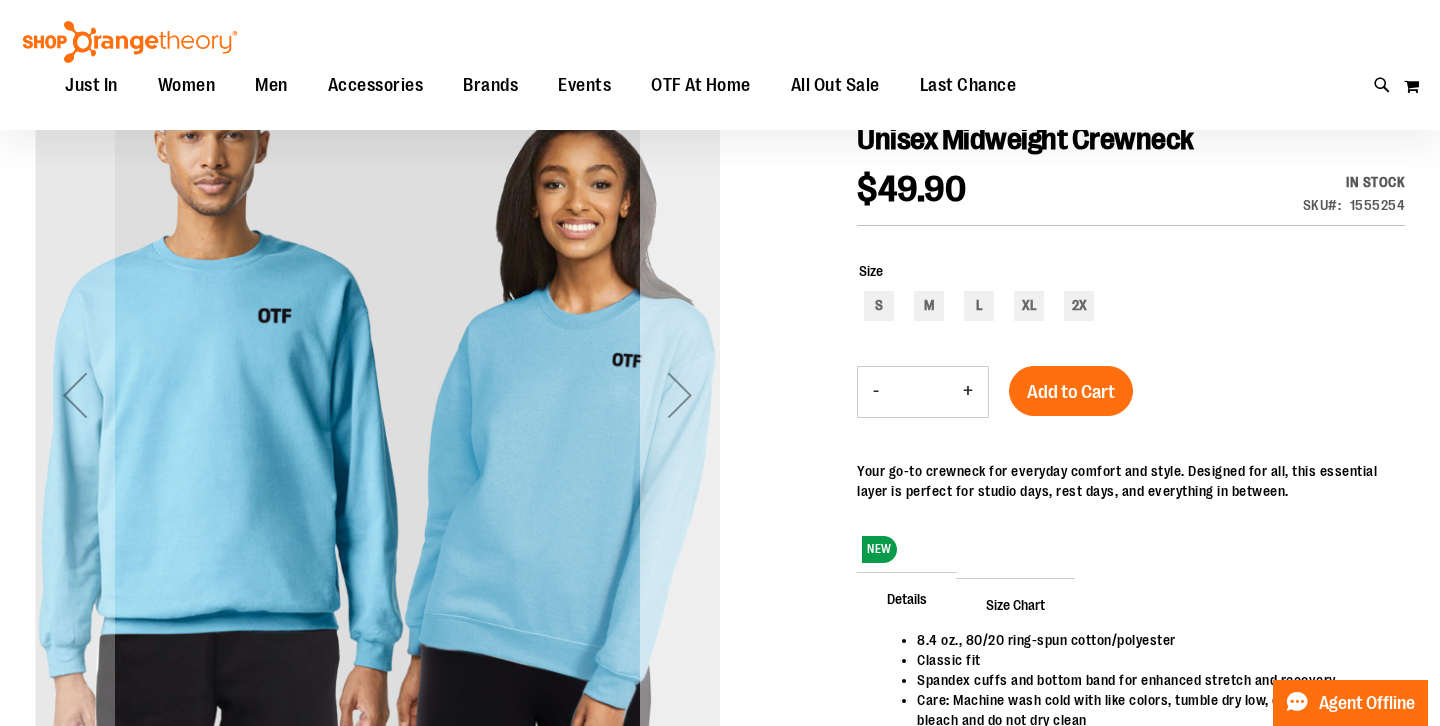 click at bounding box center (680, 395) 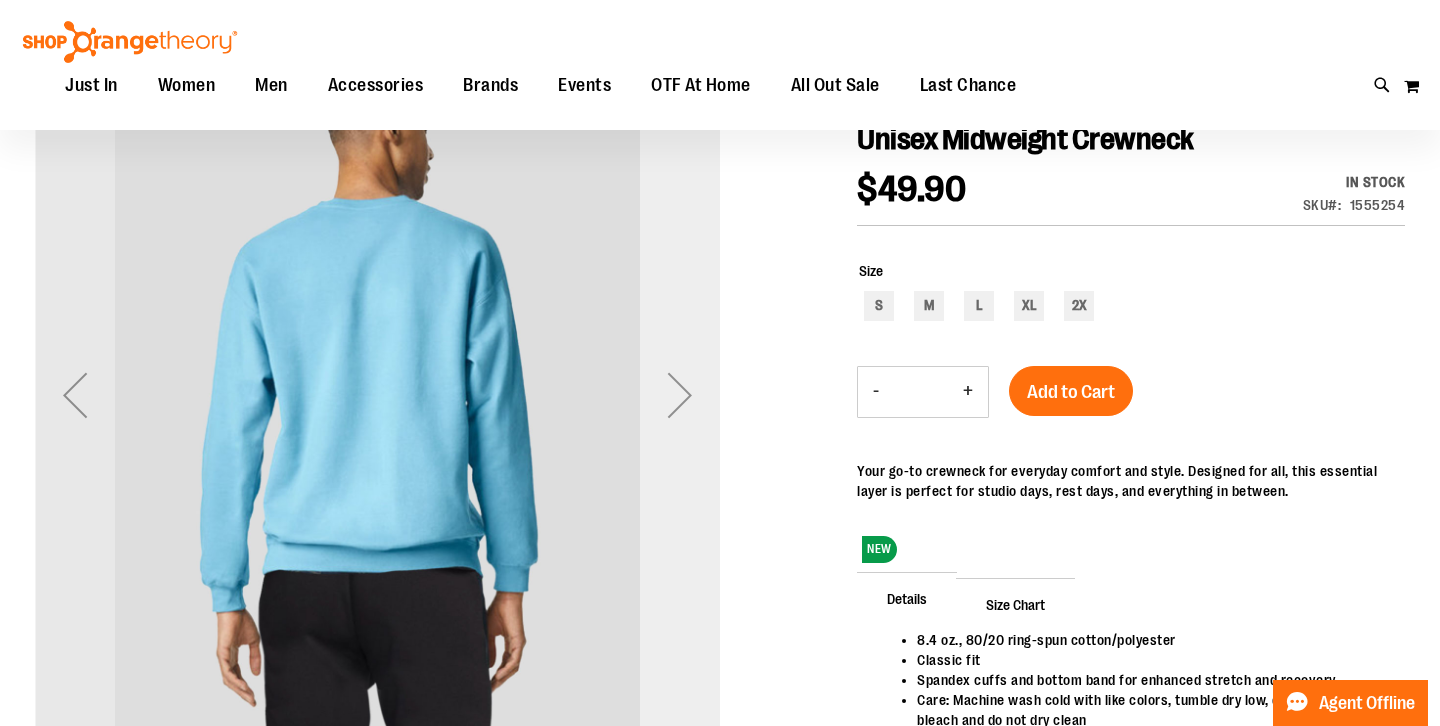 click at bounding box center (680, 395) 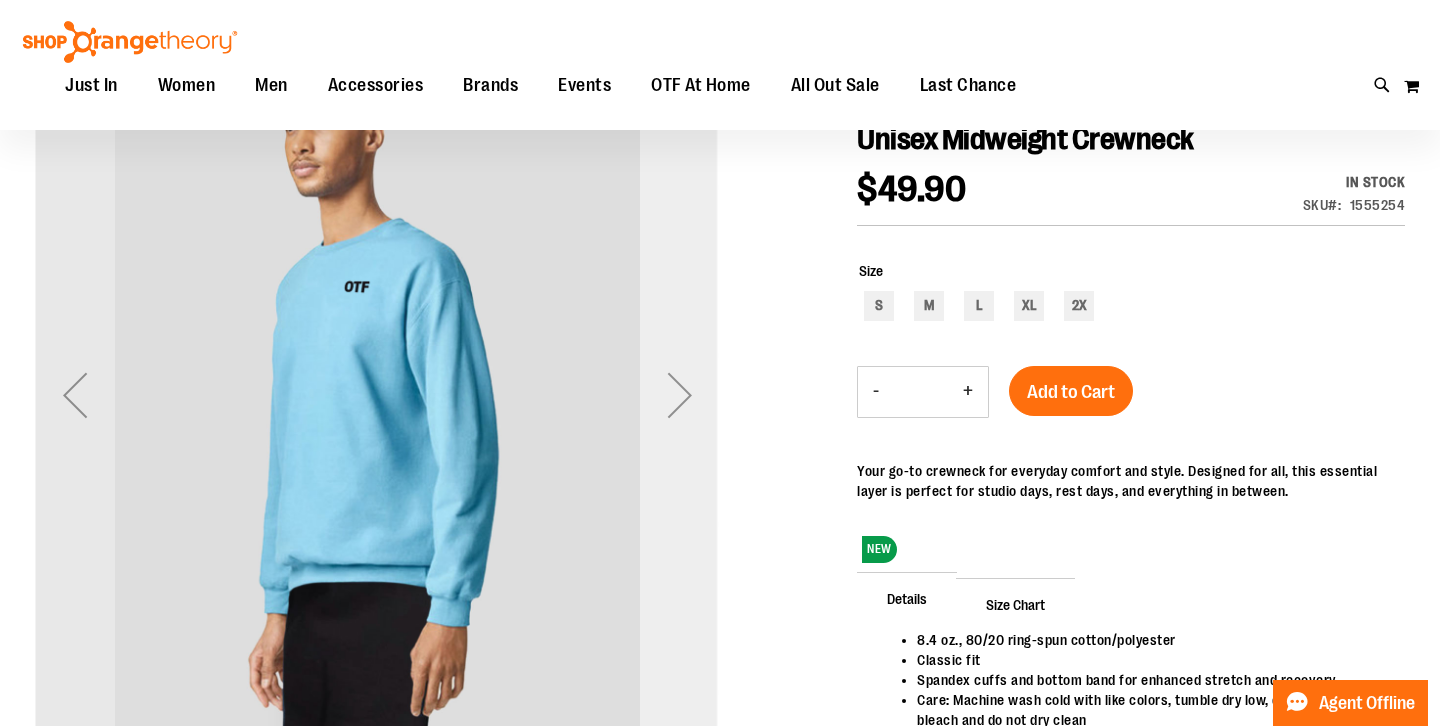 click at bounding box center [680, 395] 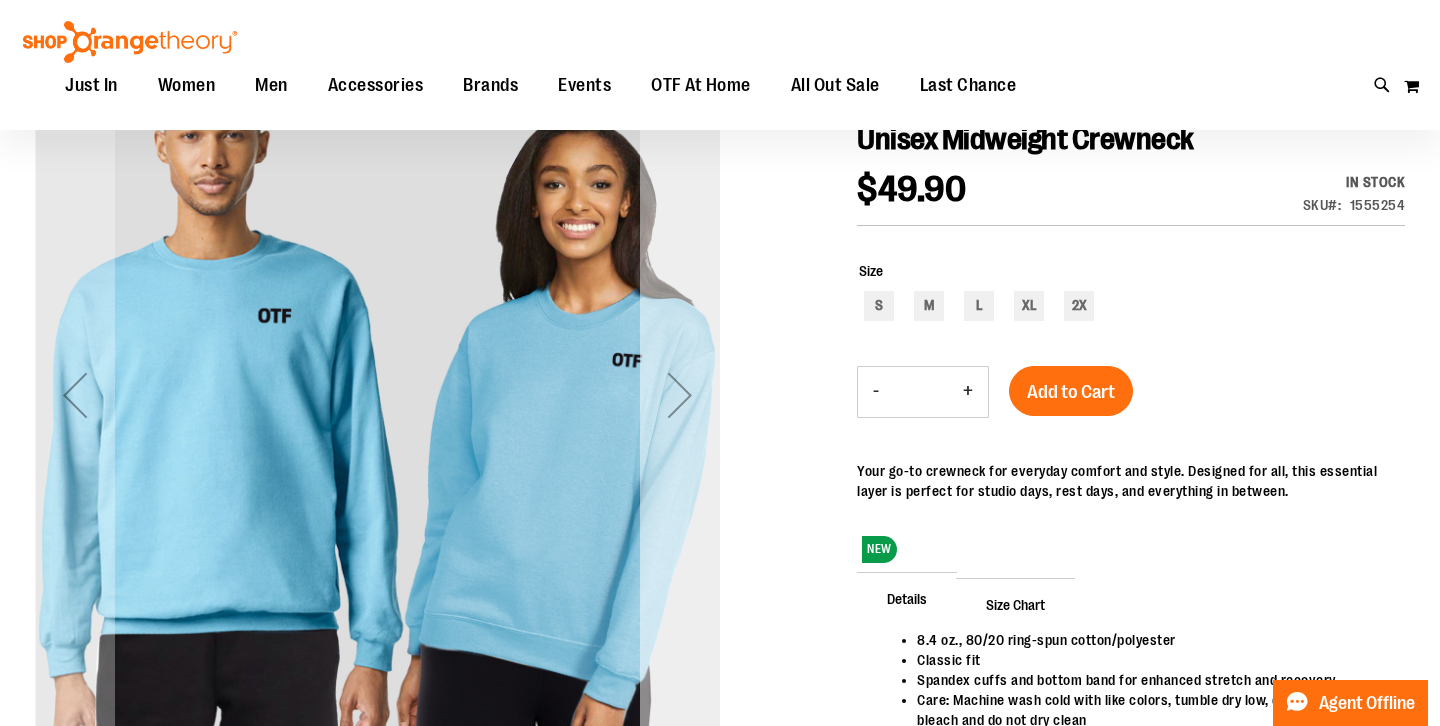 click at bounding box center [680, 395] 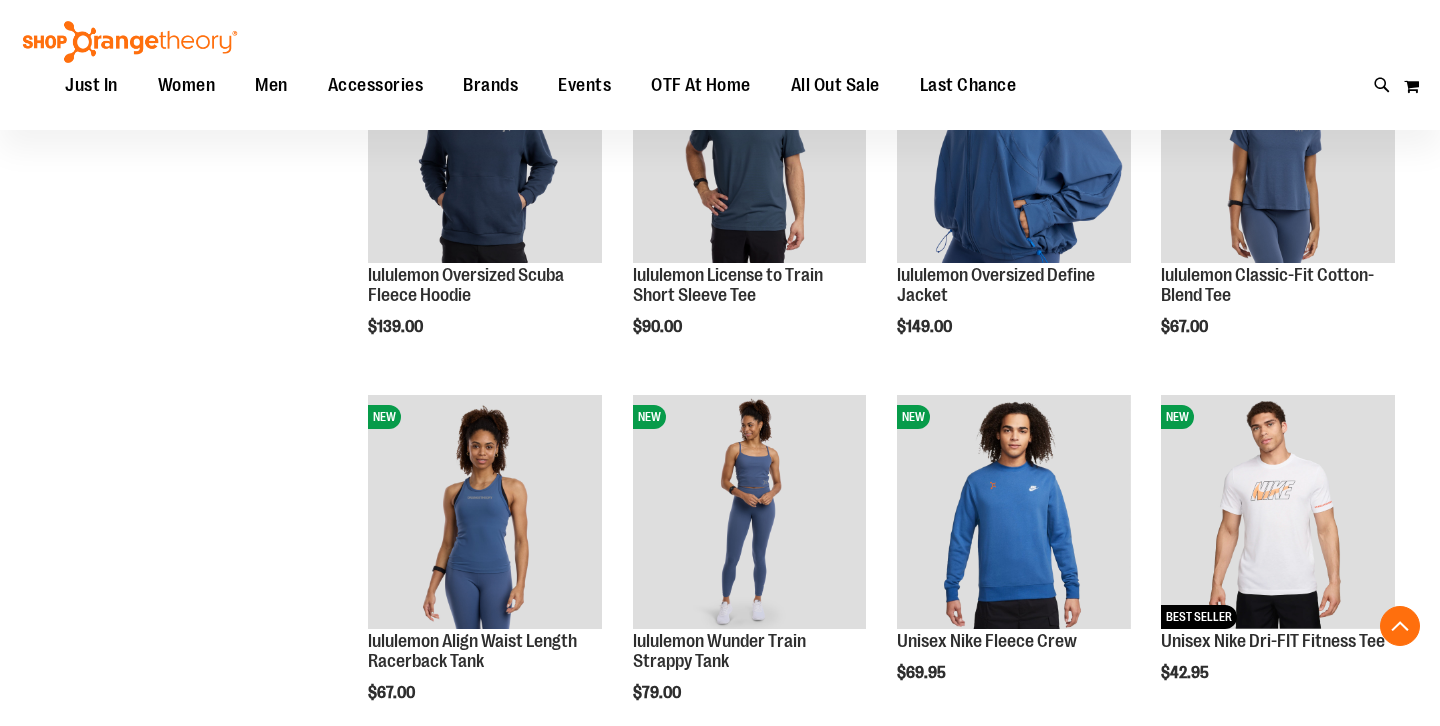 scroll, scrollTop: 1102, scrollLeft: 0, axis: vertical 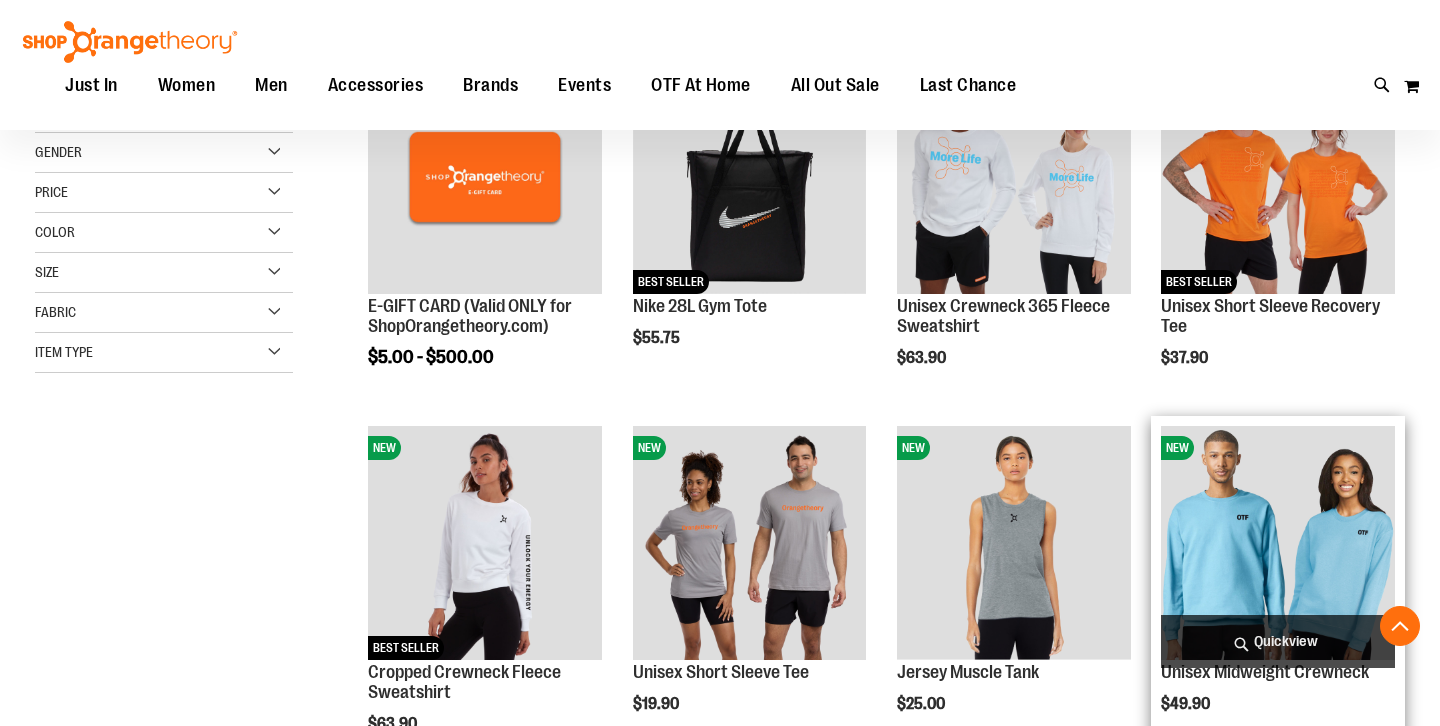 click at bounding box center [1278, 543] 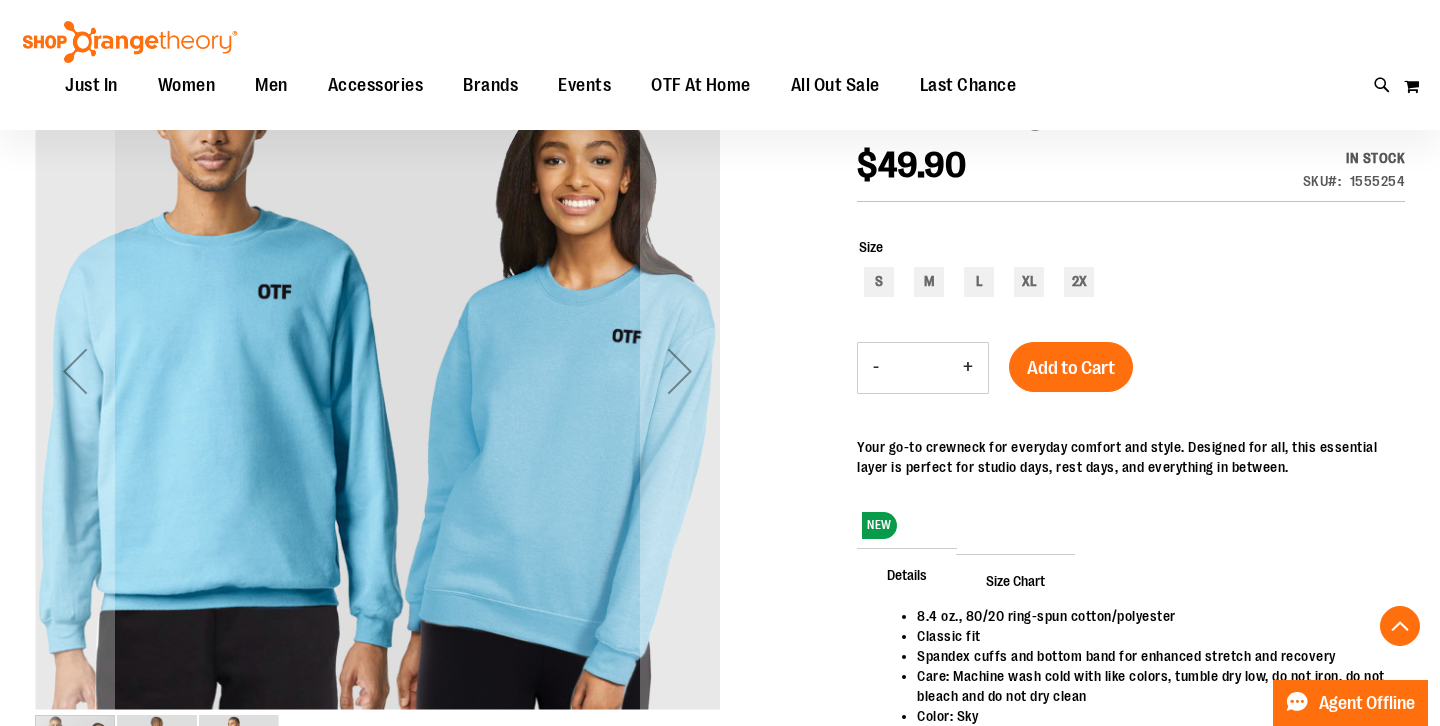 scroll, scrollTop: 404, scrollLeft: 0, axis: vertical 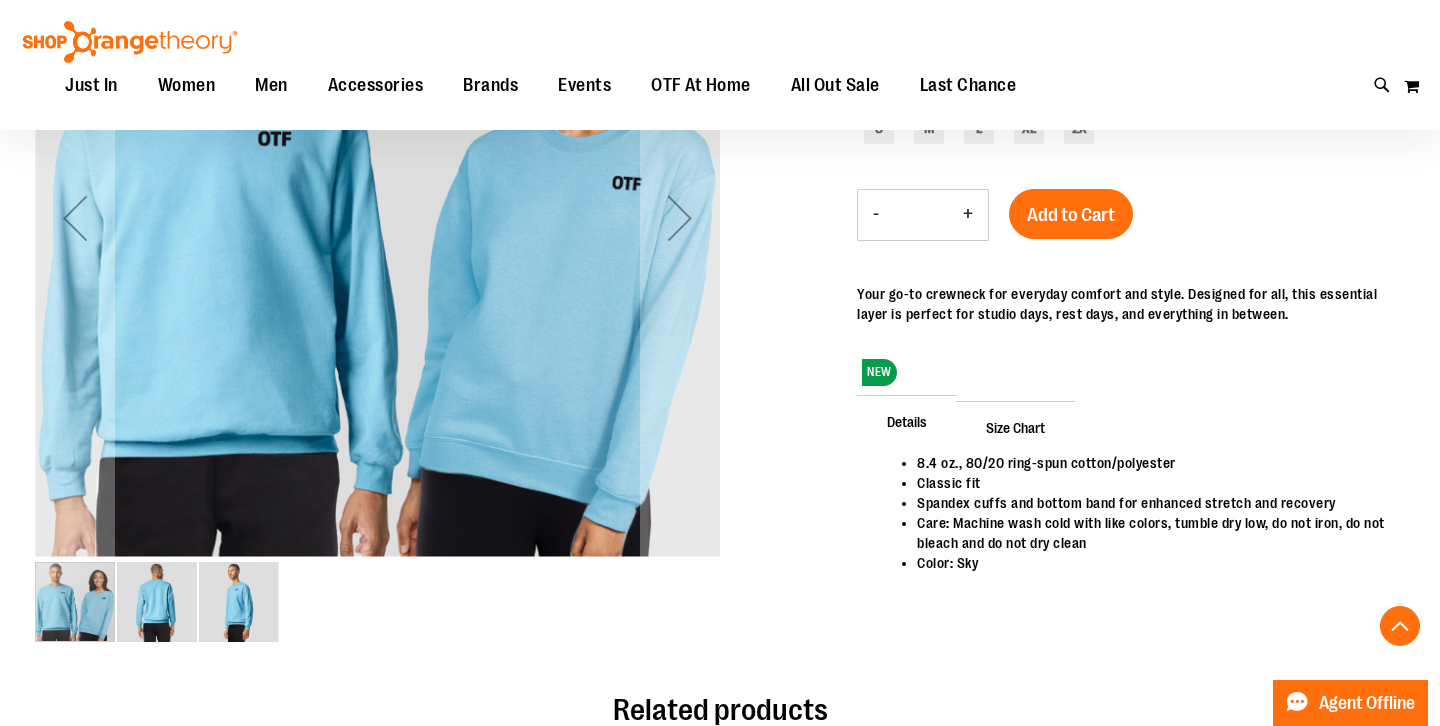 click on "Size Chart" at bounding box center [1015, 427] 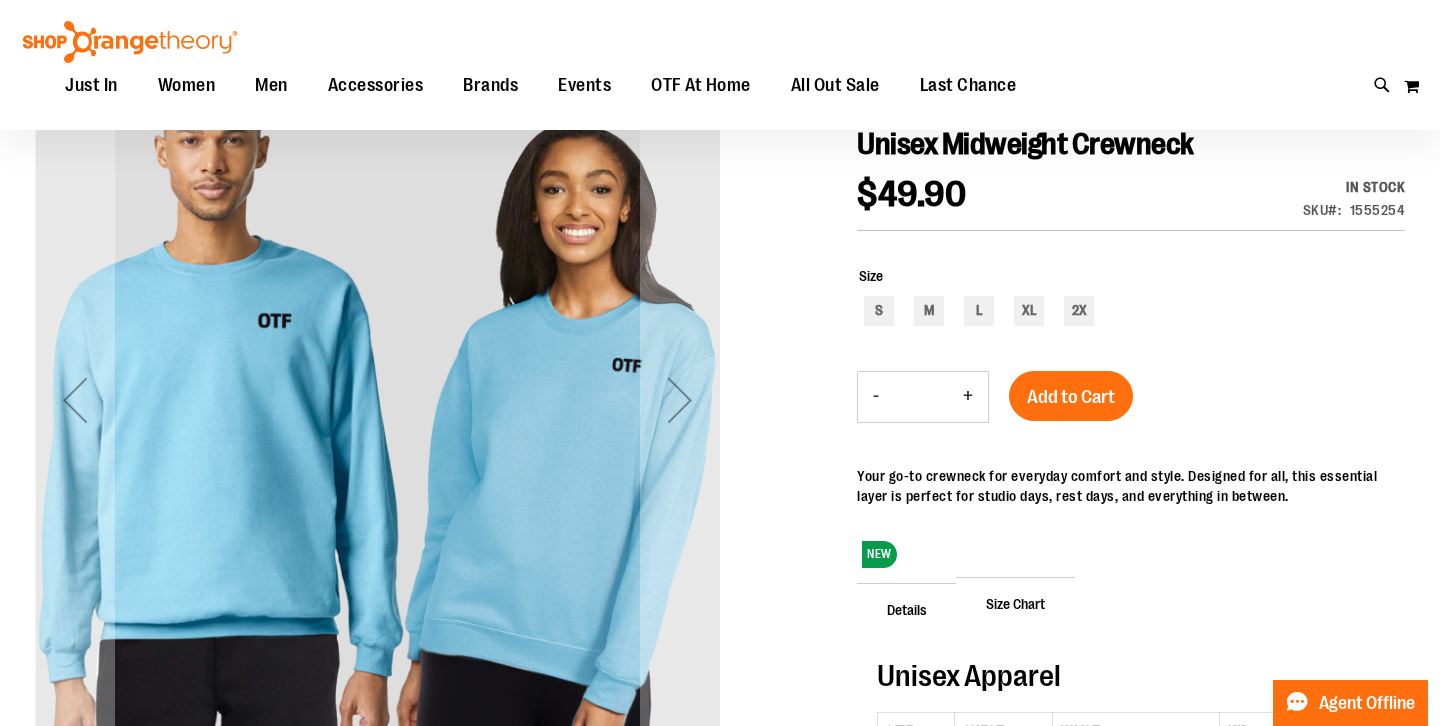 scroll, scrollTop: 226, scrollLeft: 0, axis: vertical 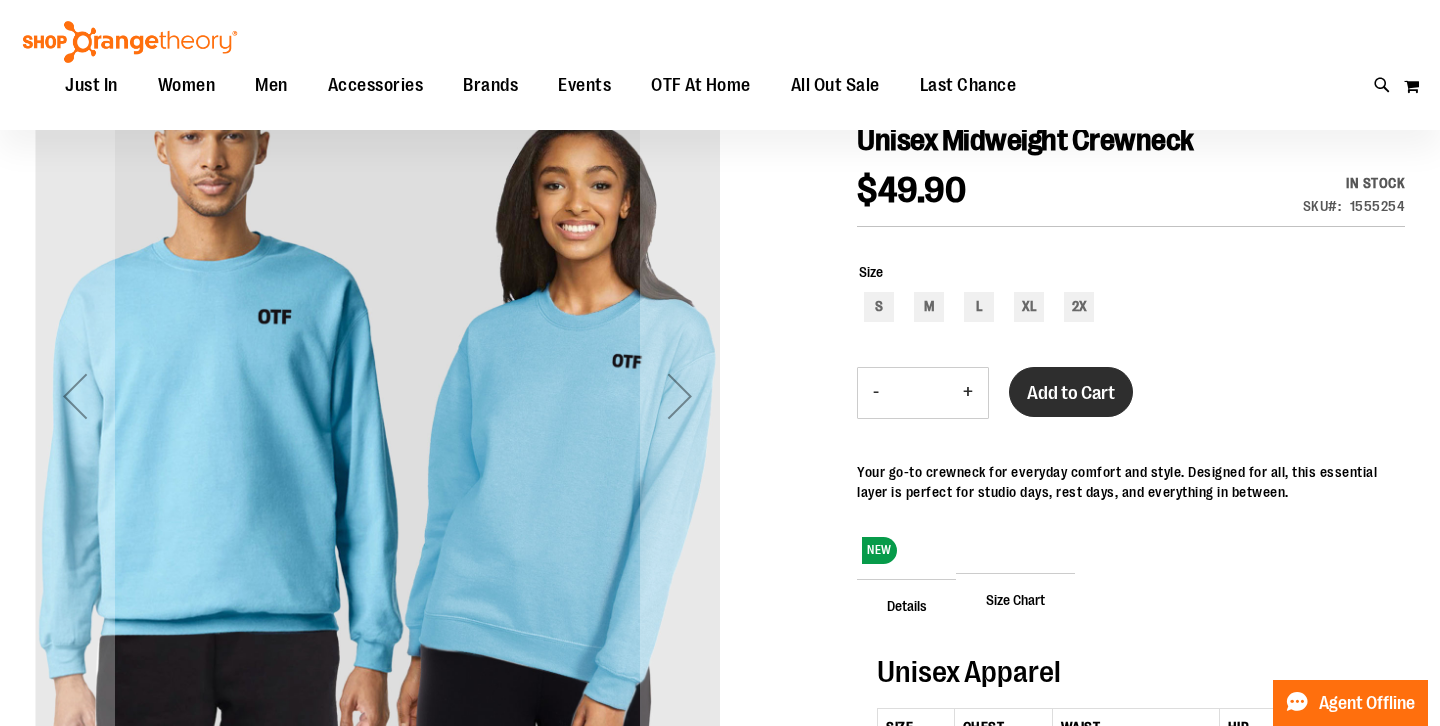 click on "Add to Cart" at bounding box center (1071, 393) 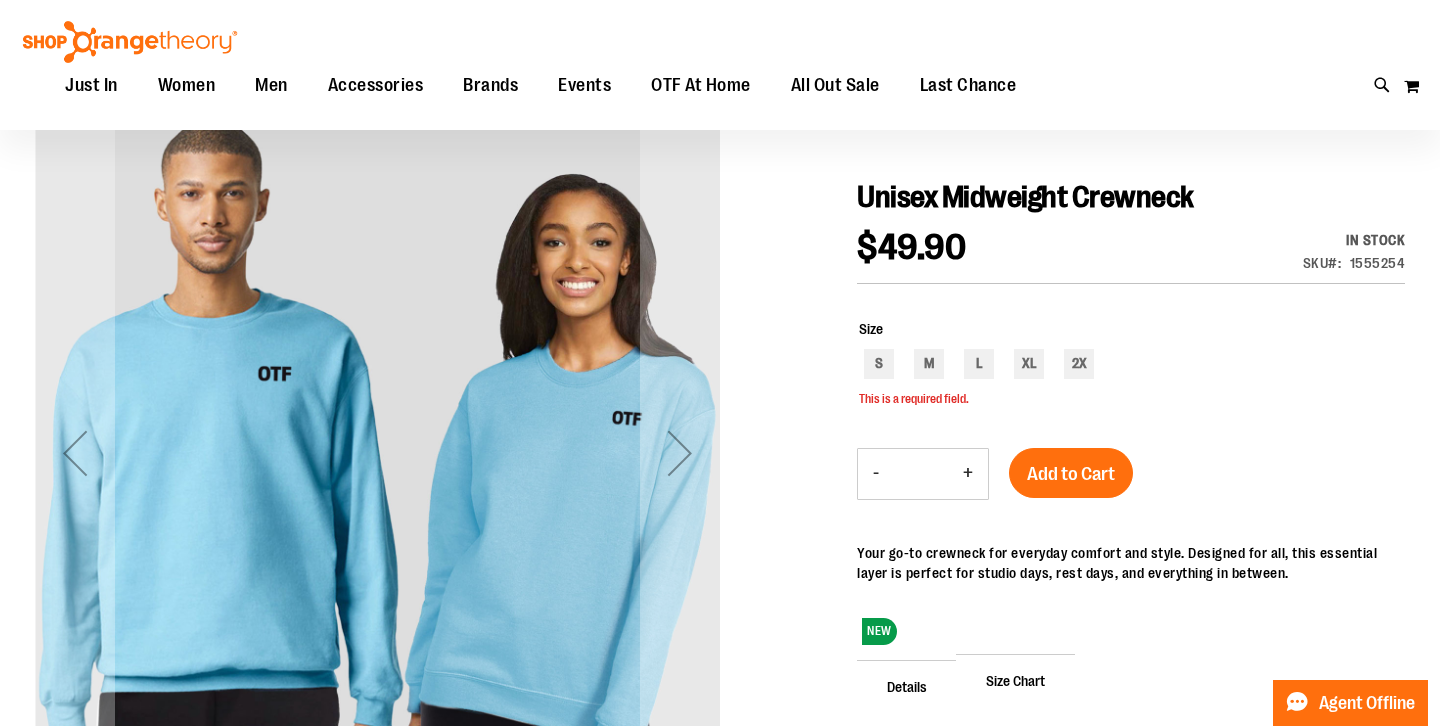 scroll, scrollTop: 168, scrollLeft: 0, axis: vertical 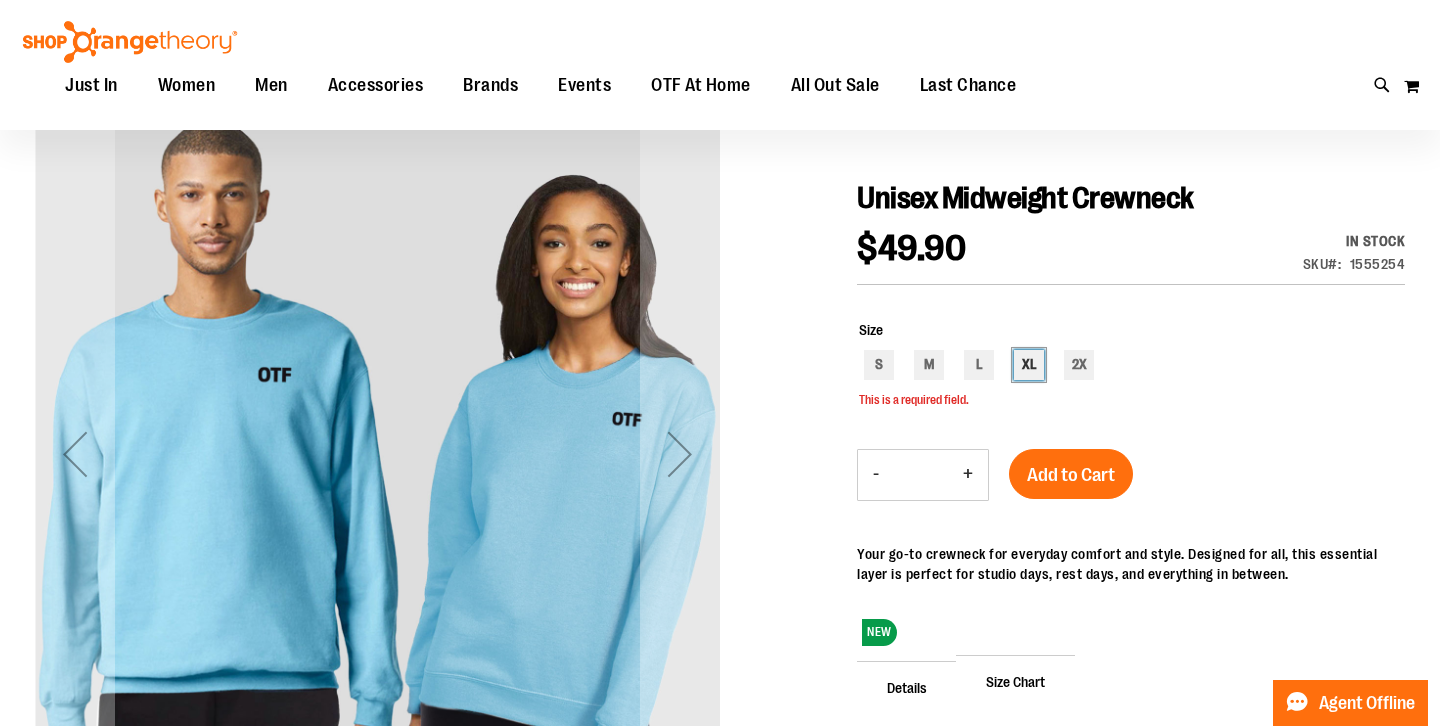 click on "XL" at bounding box center (1029, 365) 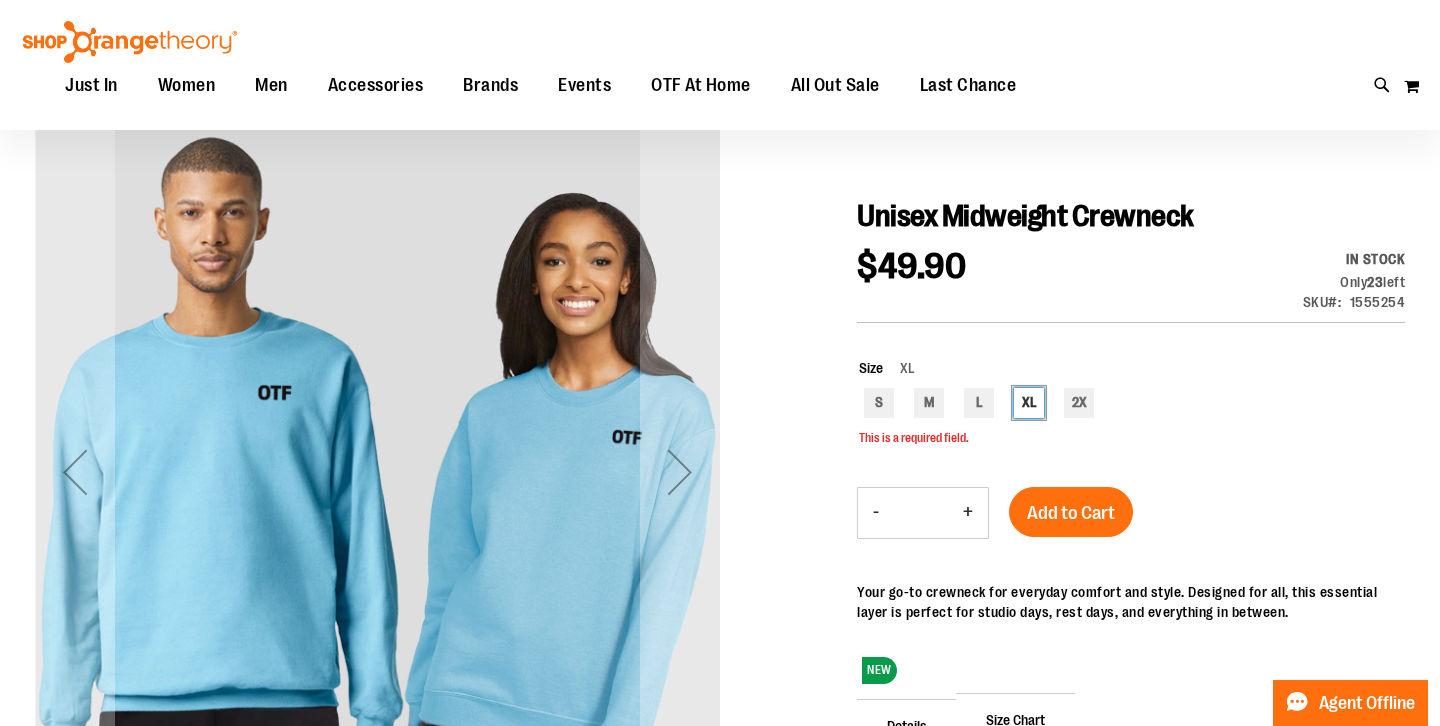 scroll, scrollTop: 138, scrollLeft: 0, axis: vertical 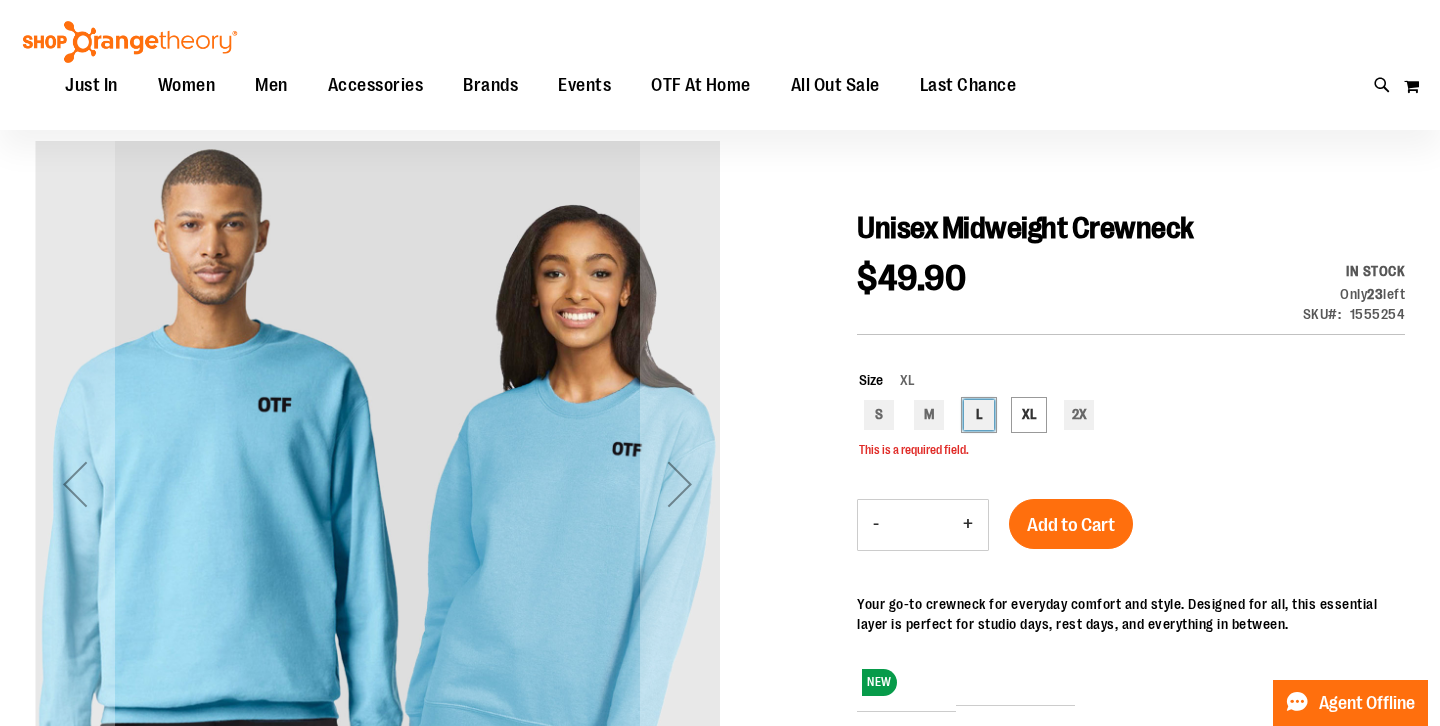 click on "L" at bounding box center (979, 415) 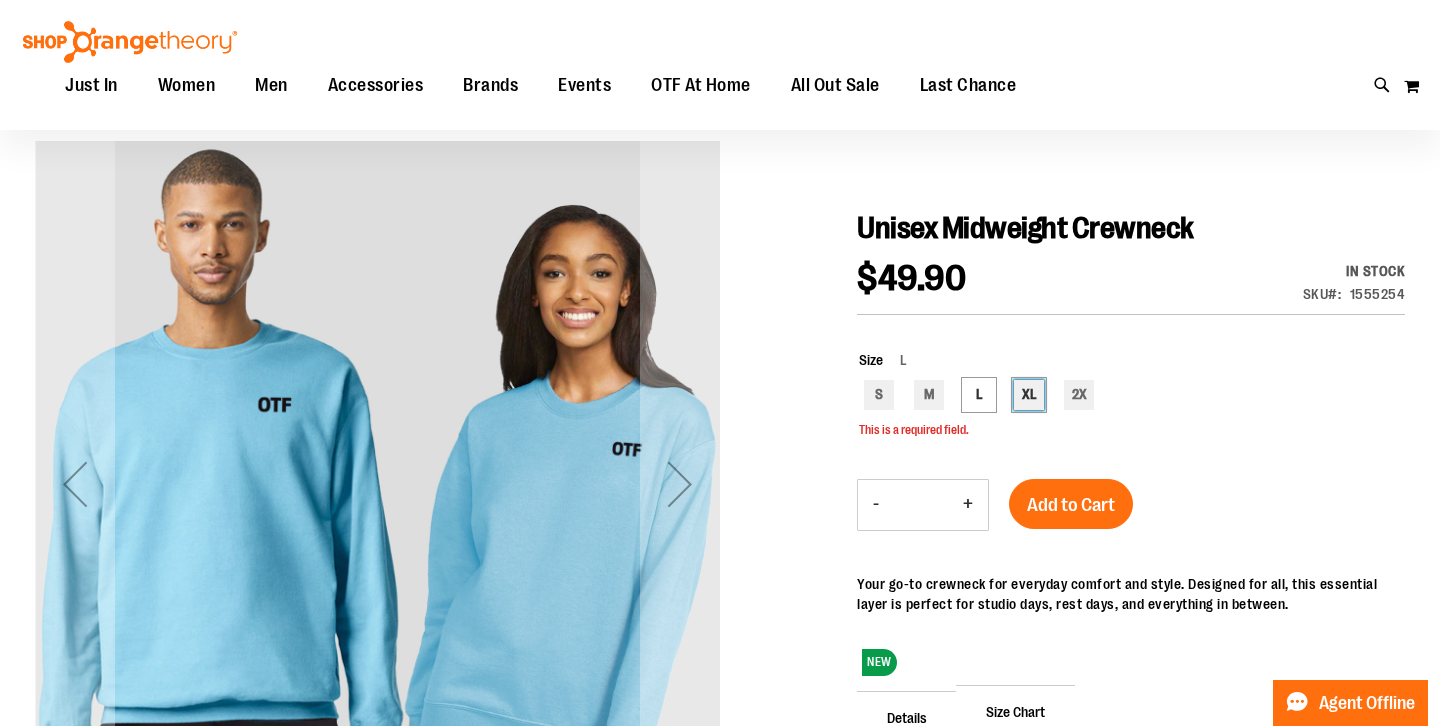 click on "XL" at bounding box center [1029, 395] 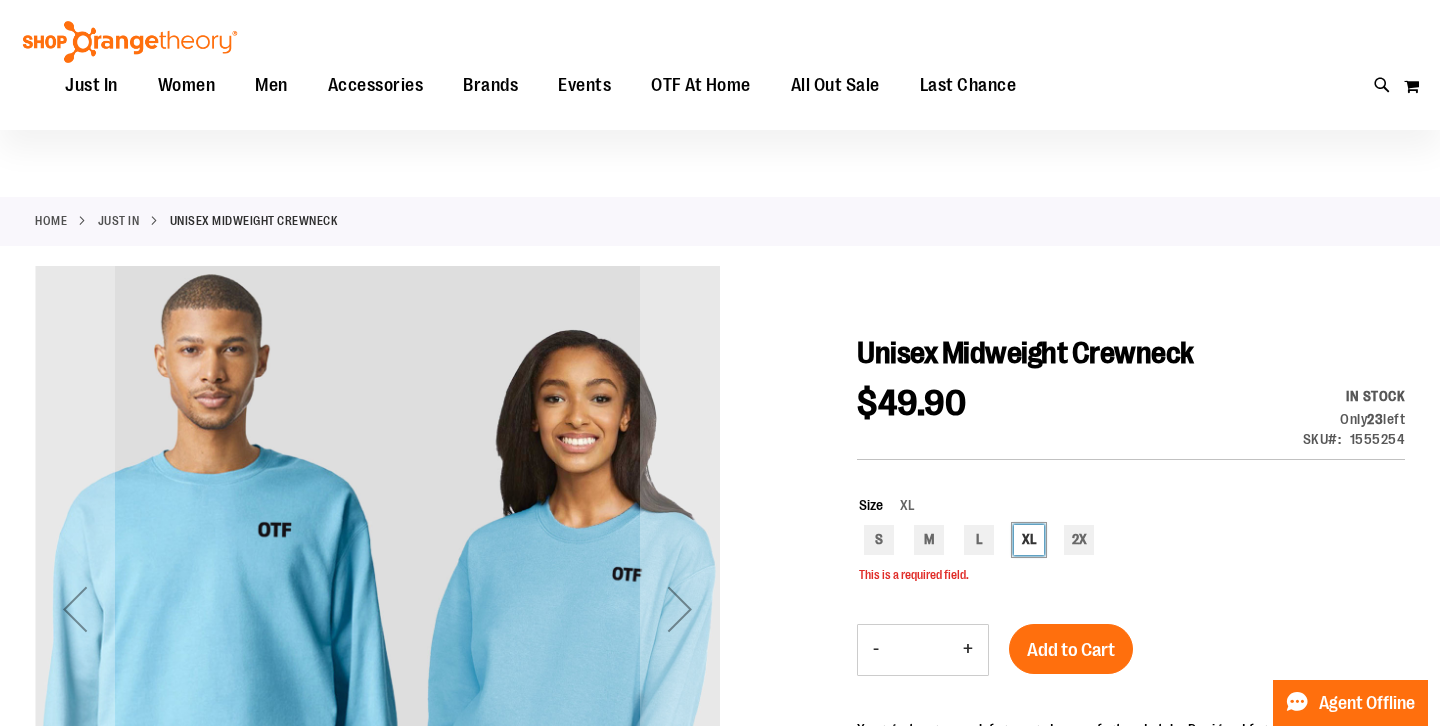 scroll, scrollTop: 21, scrollLeft: 0, axis: vertical 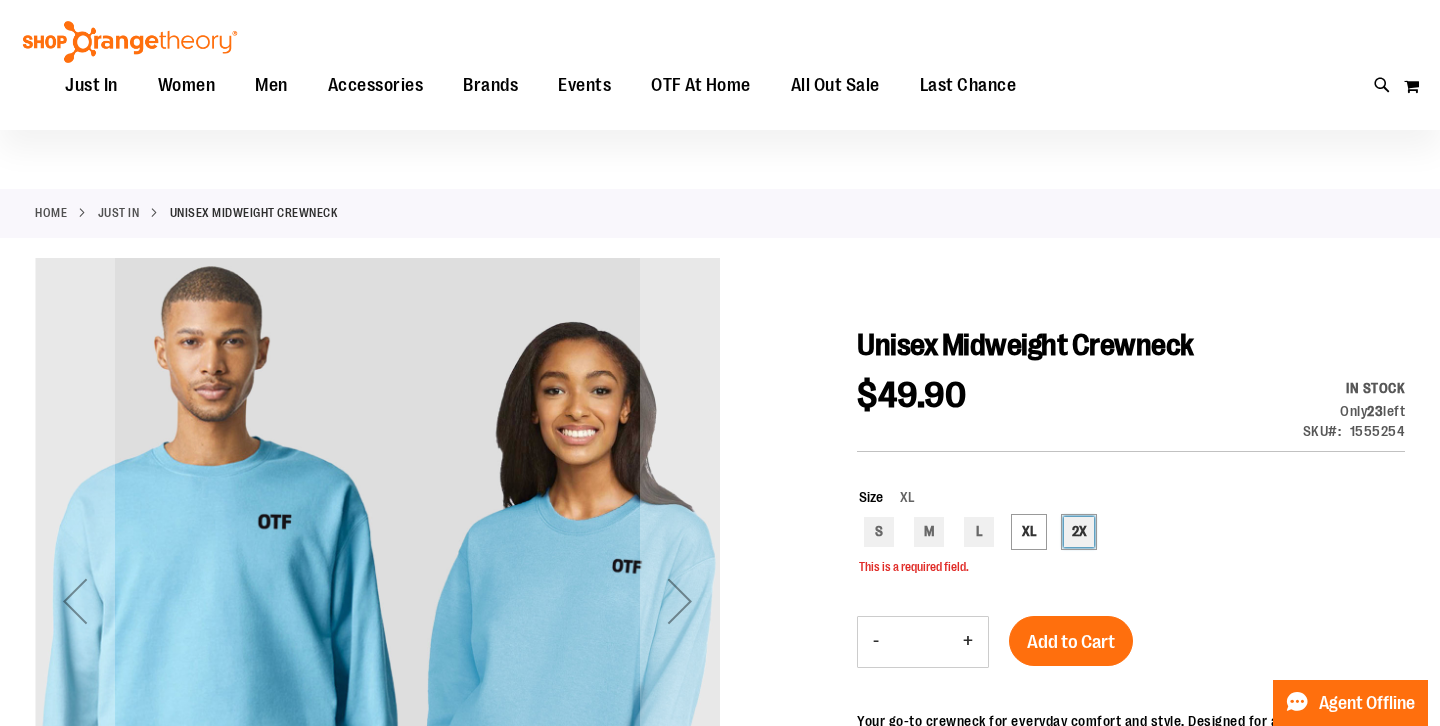 click on "2X" at bounding box center (1079, 532) 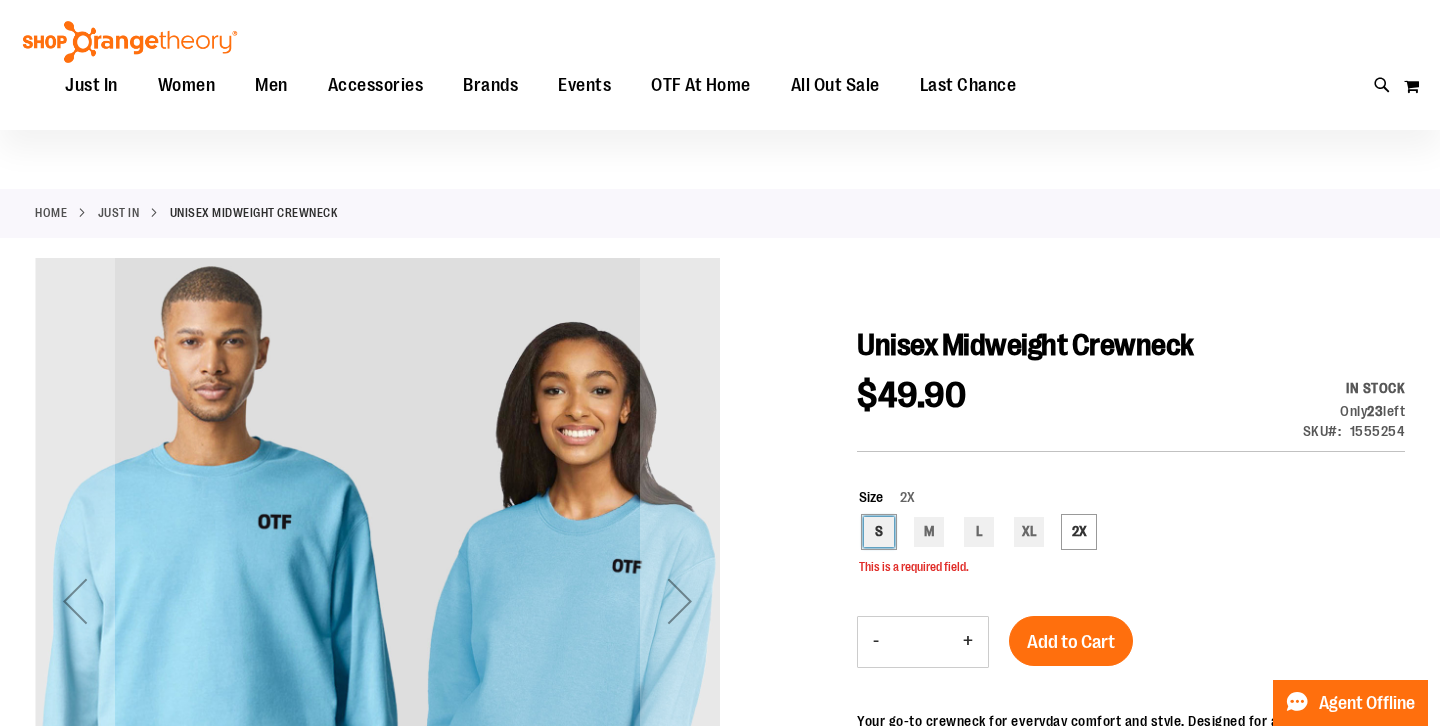 click on "S" at bounding box center (879, 532) 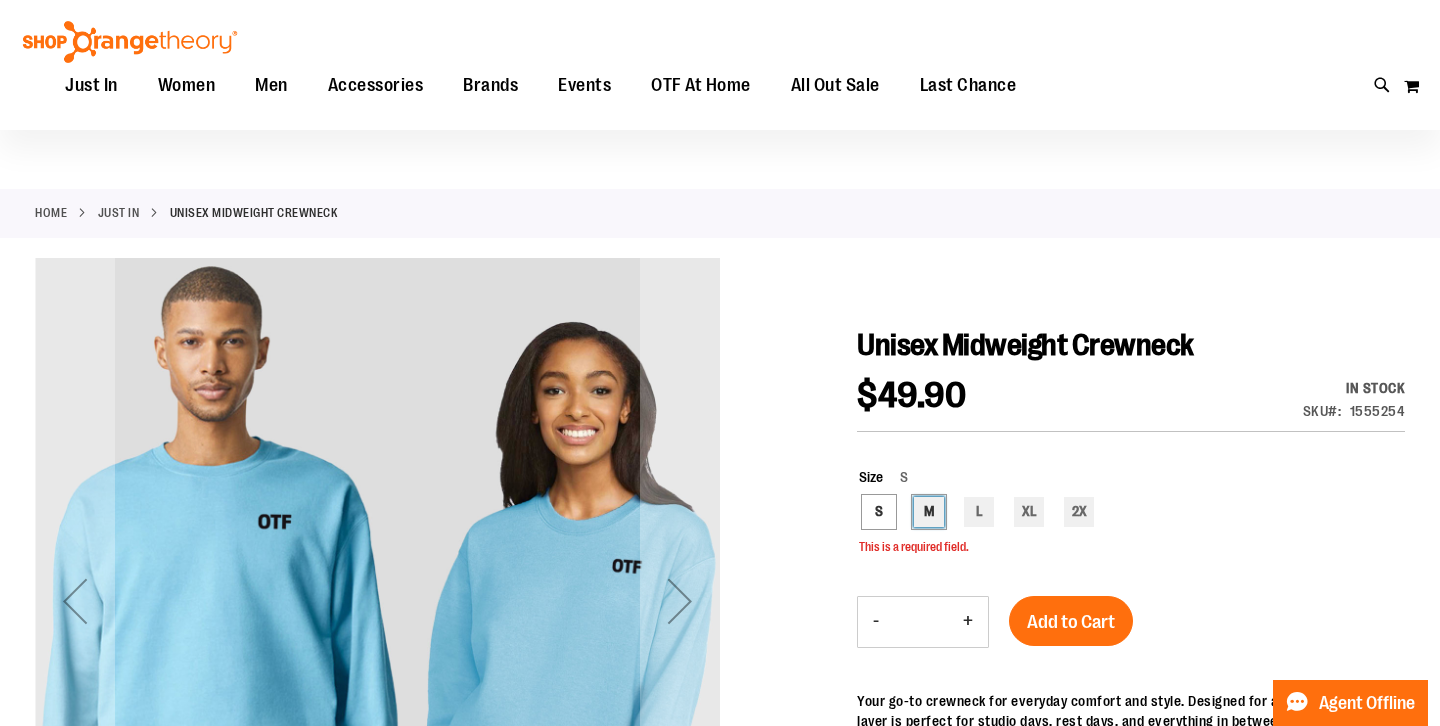 click on "M" at bounding box center [929, 512] 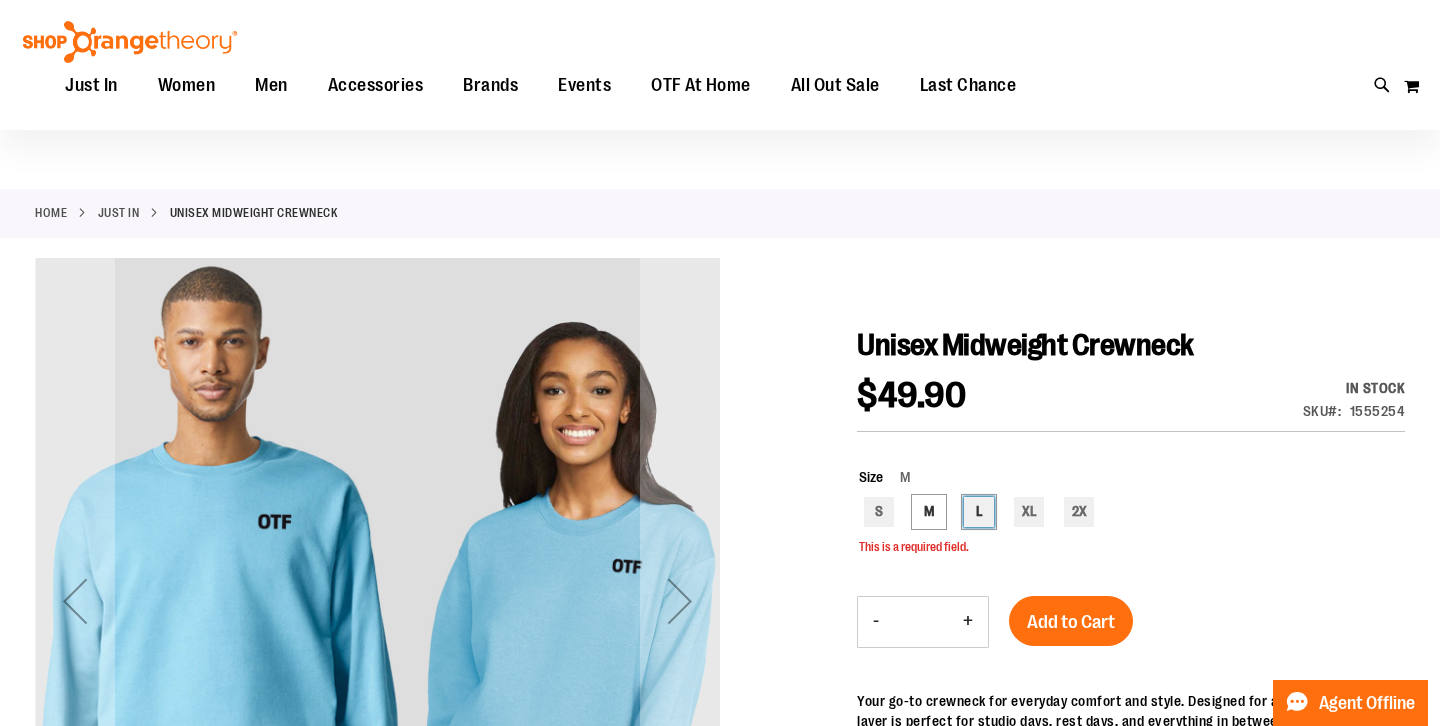 click on "L" at bounding box center (979, 512) 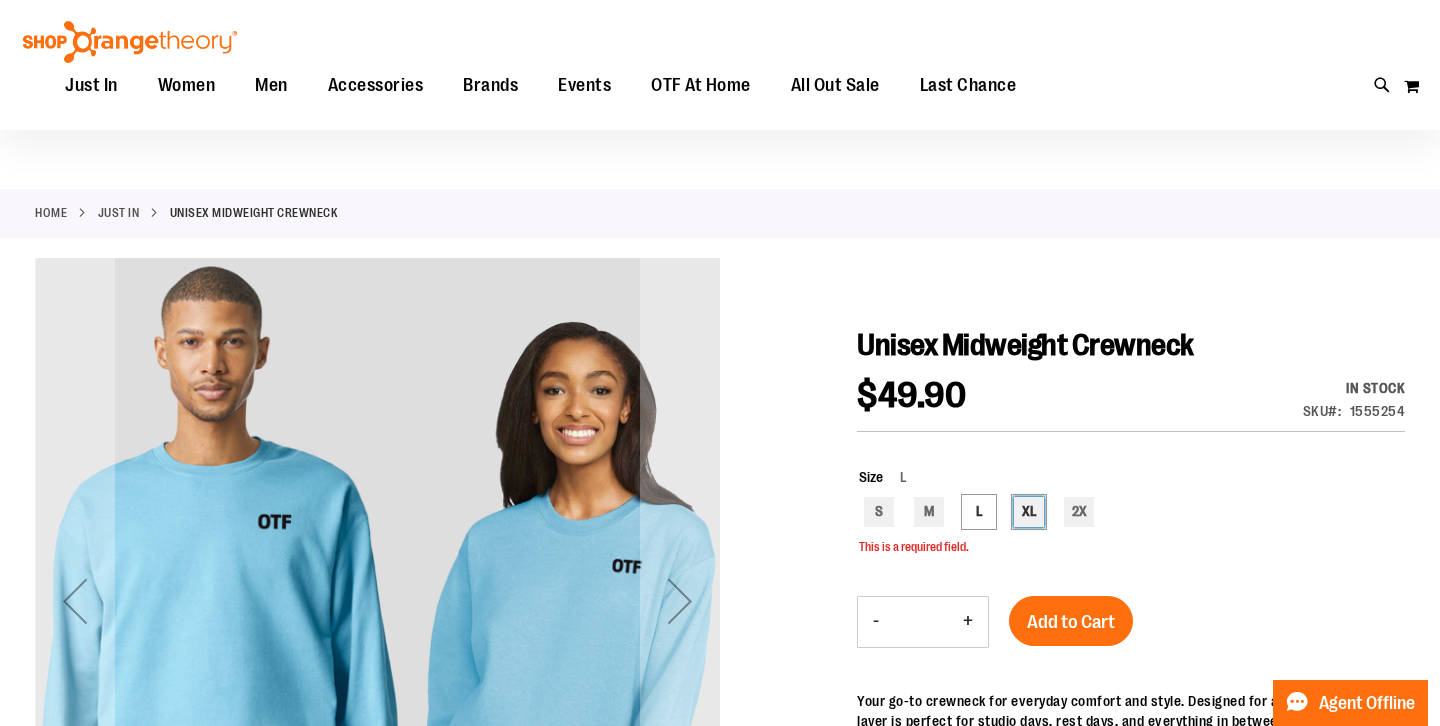 click on "XL" at bounding box center (1029, 512) 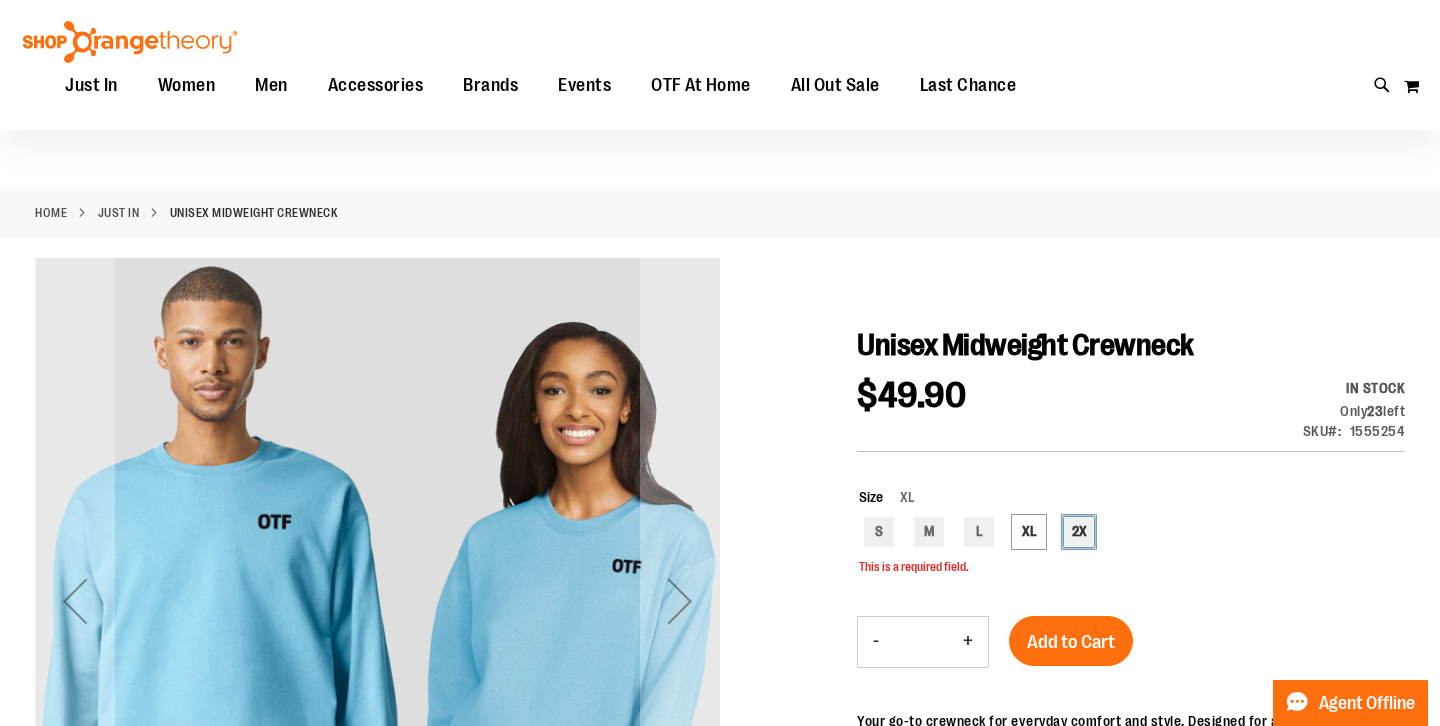 click on "2X" at bounding box center [1079, 532] 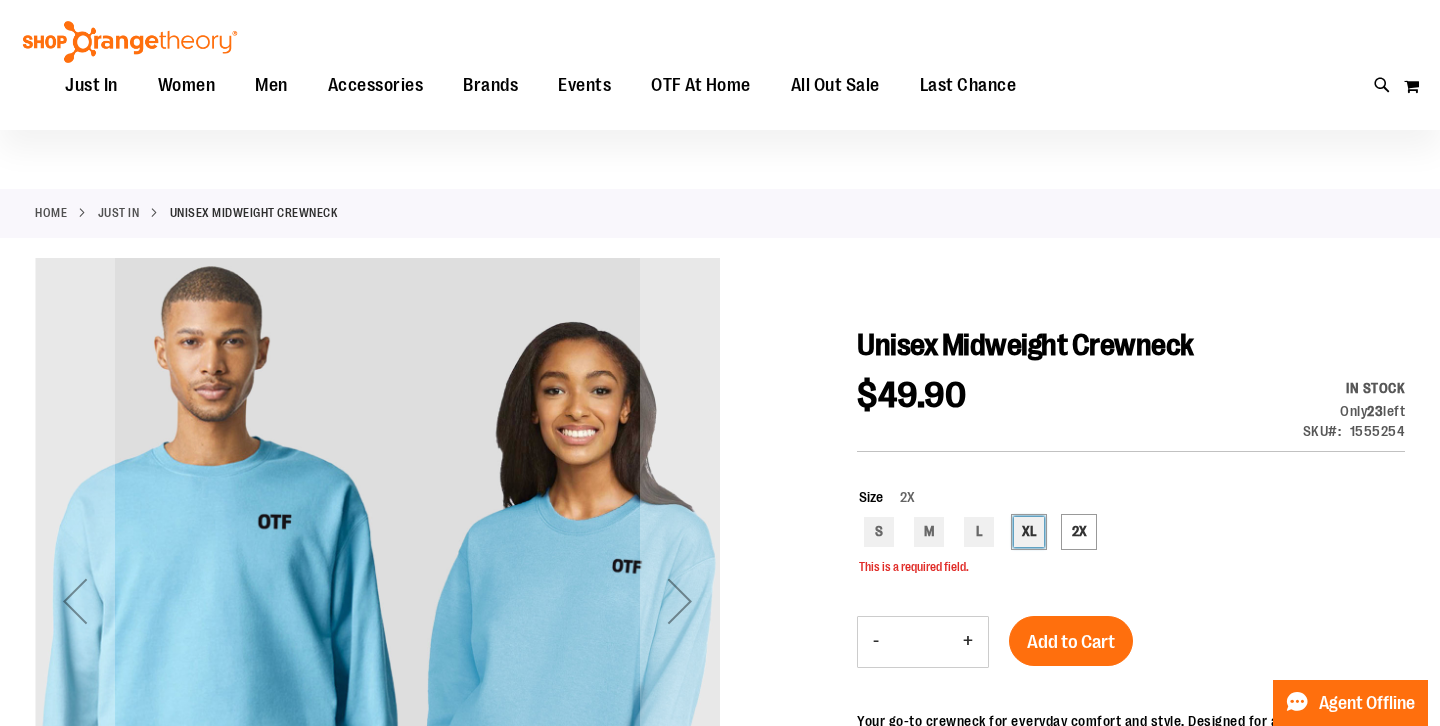click on "XL" at bounding box center (1029, 532) 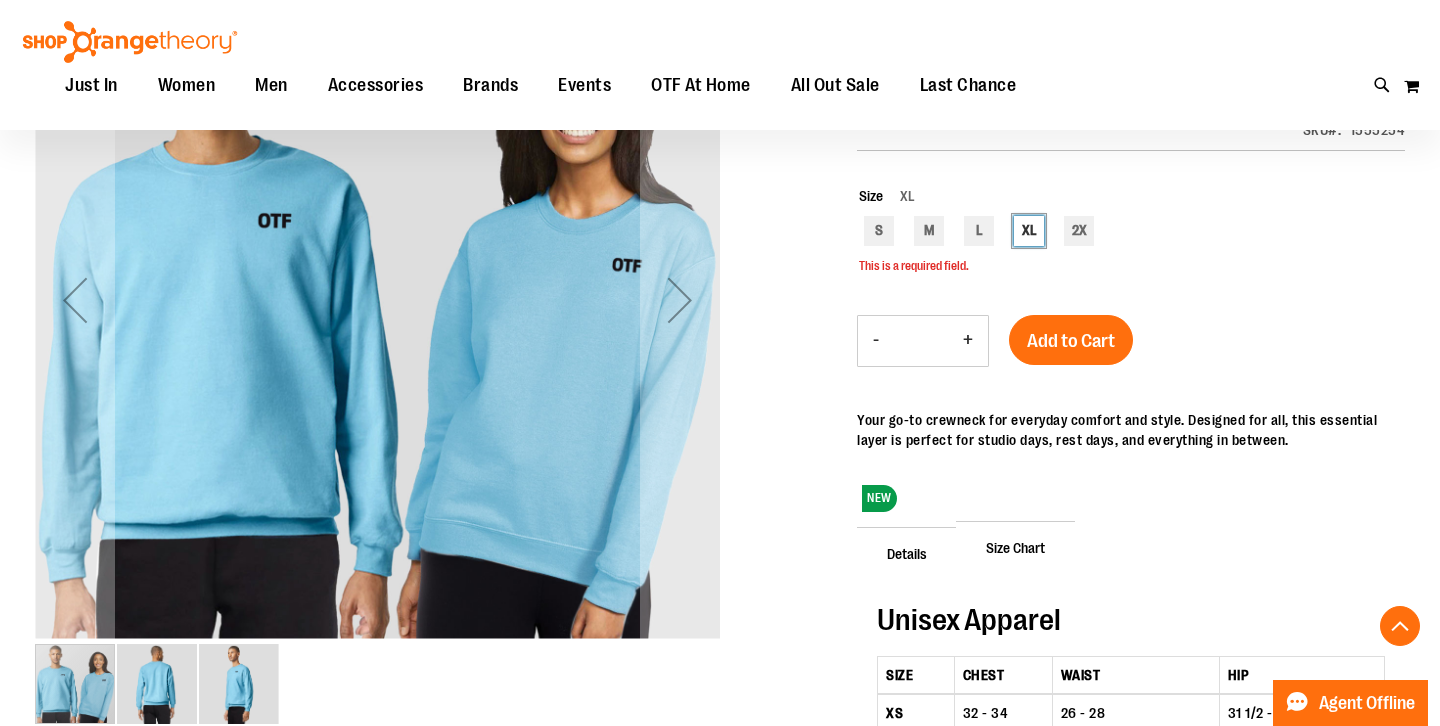 scroll, scrollTop: 305, scrollLeft: 0, axis: vertical 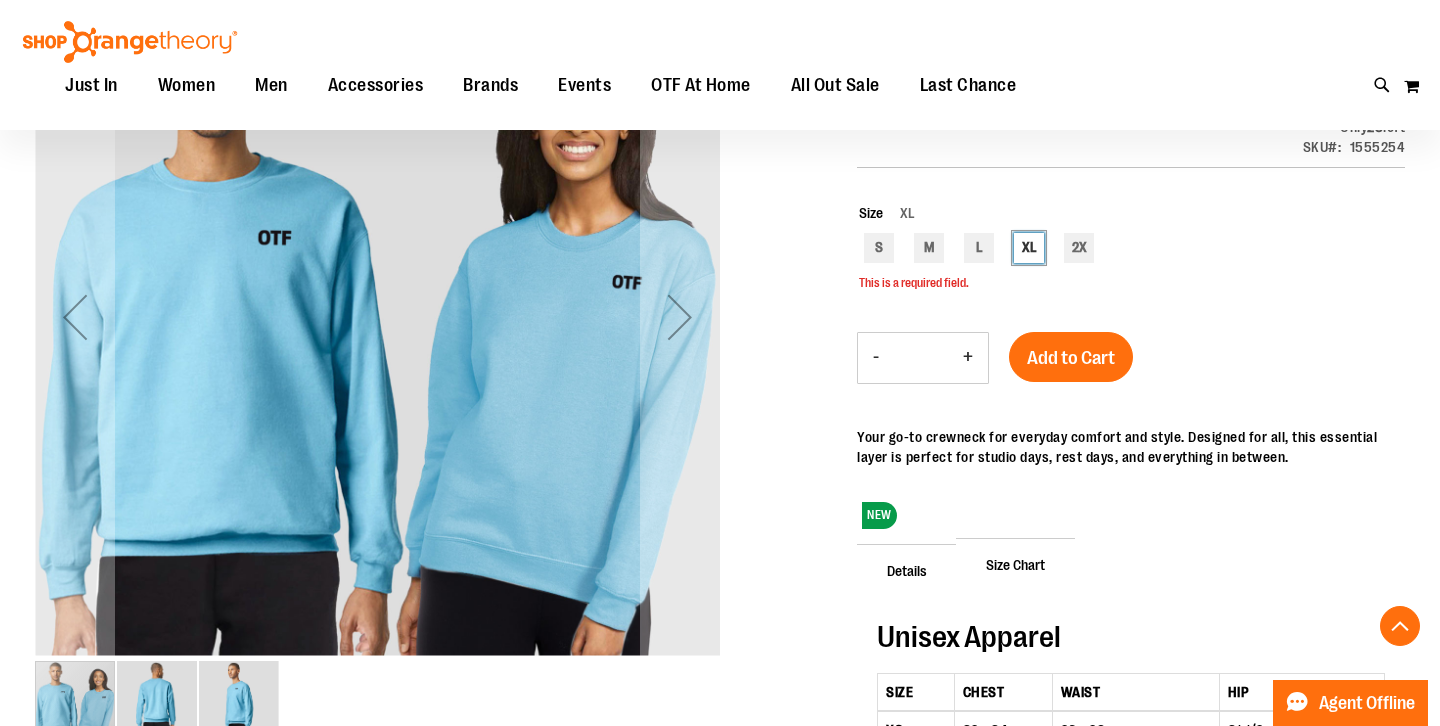 click at bounding box center (157, 701) 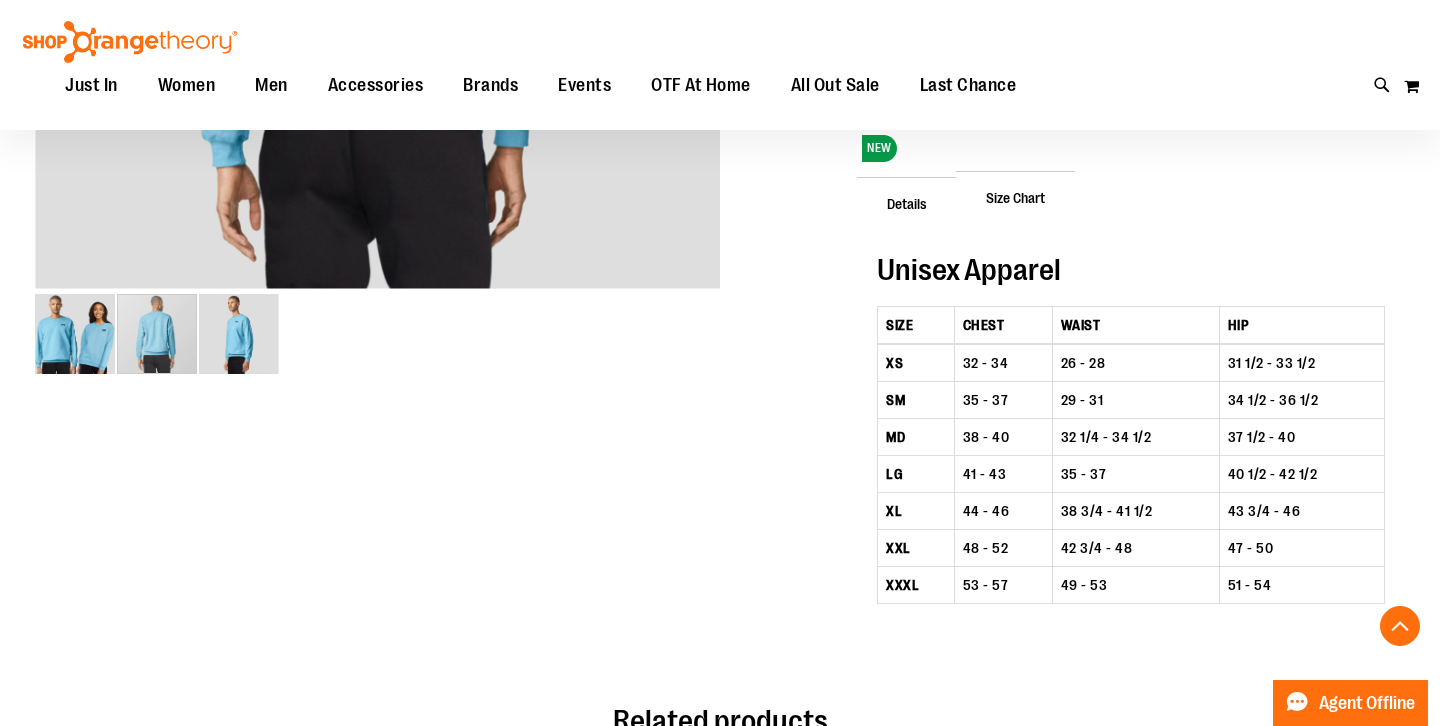 scroll, scrollTop: 673, scrollLeft: 0, axis: vertical 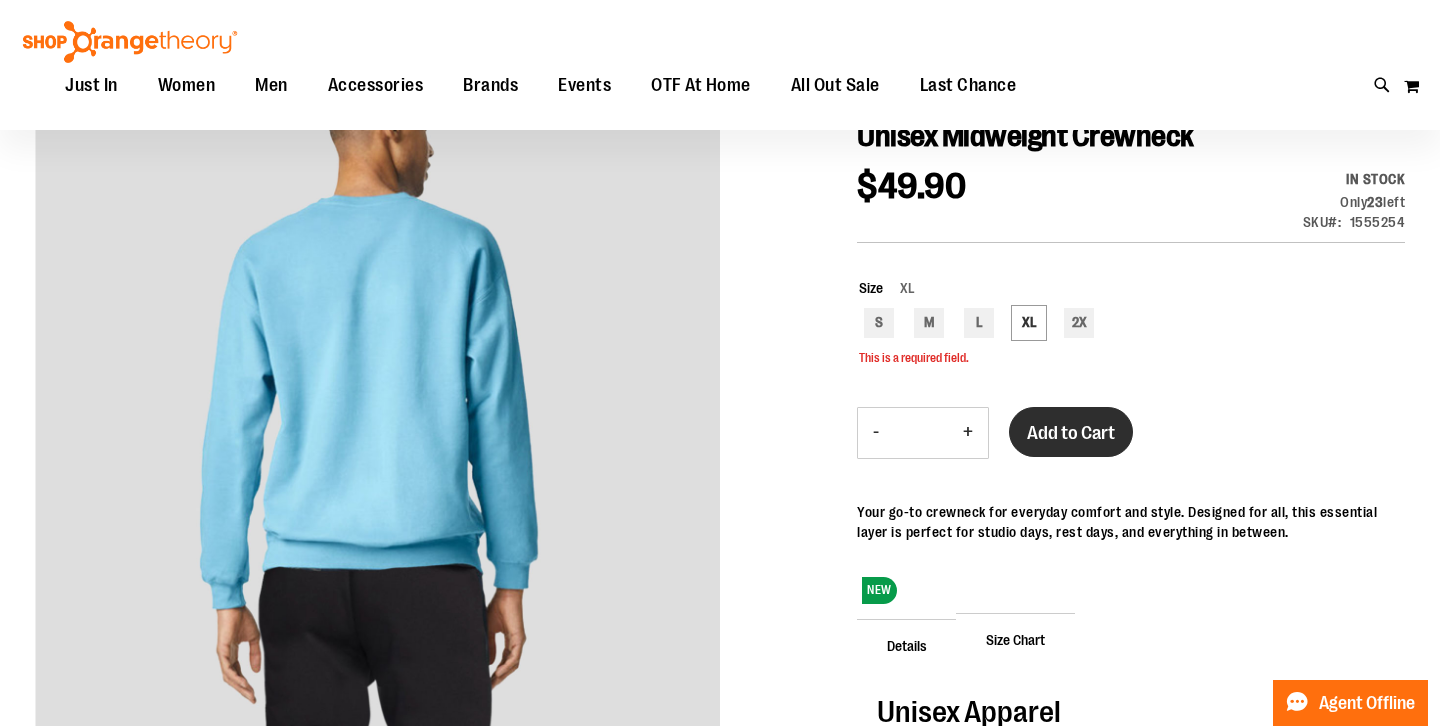 click on "Add to Cart" at bounding box center (1071, 433) 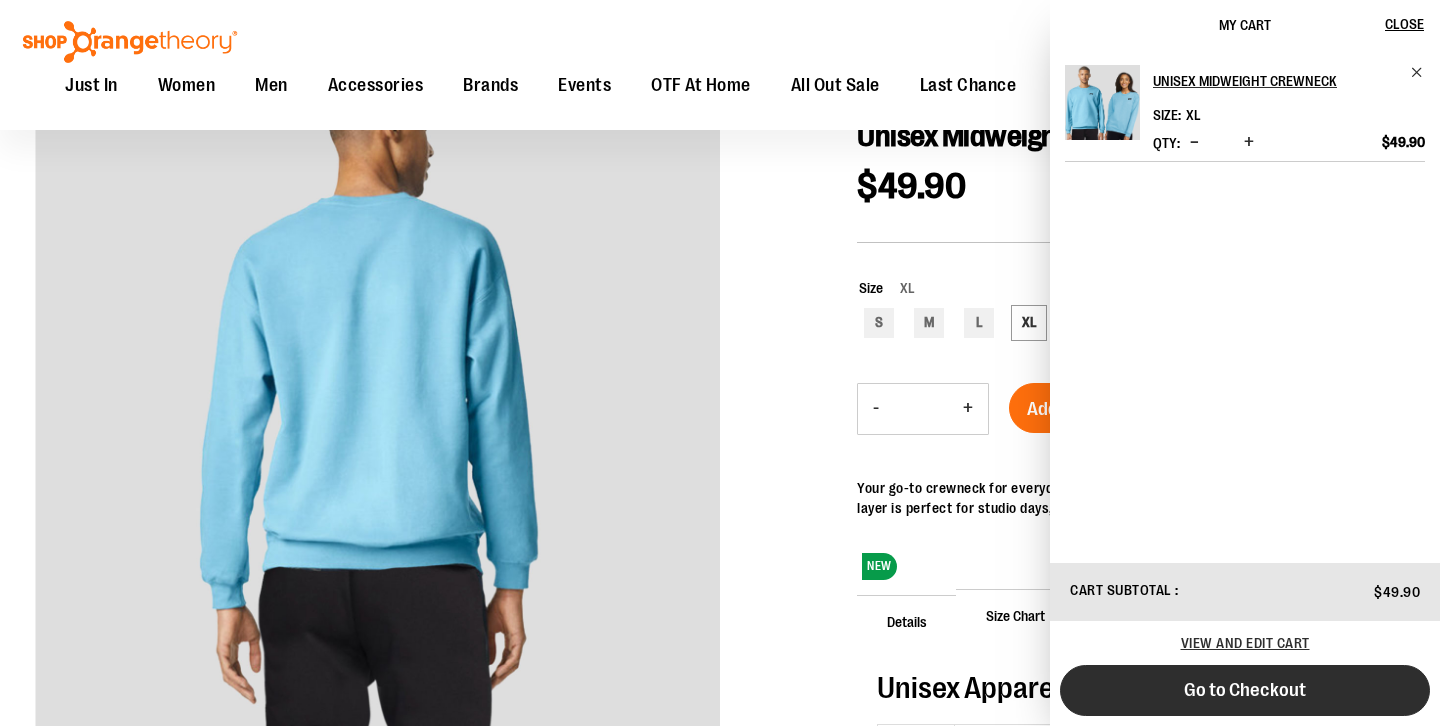 click on "Go to Checkout" at bounding box center (1245, 690) 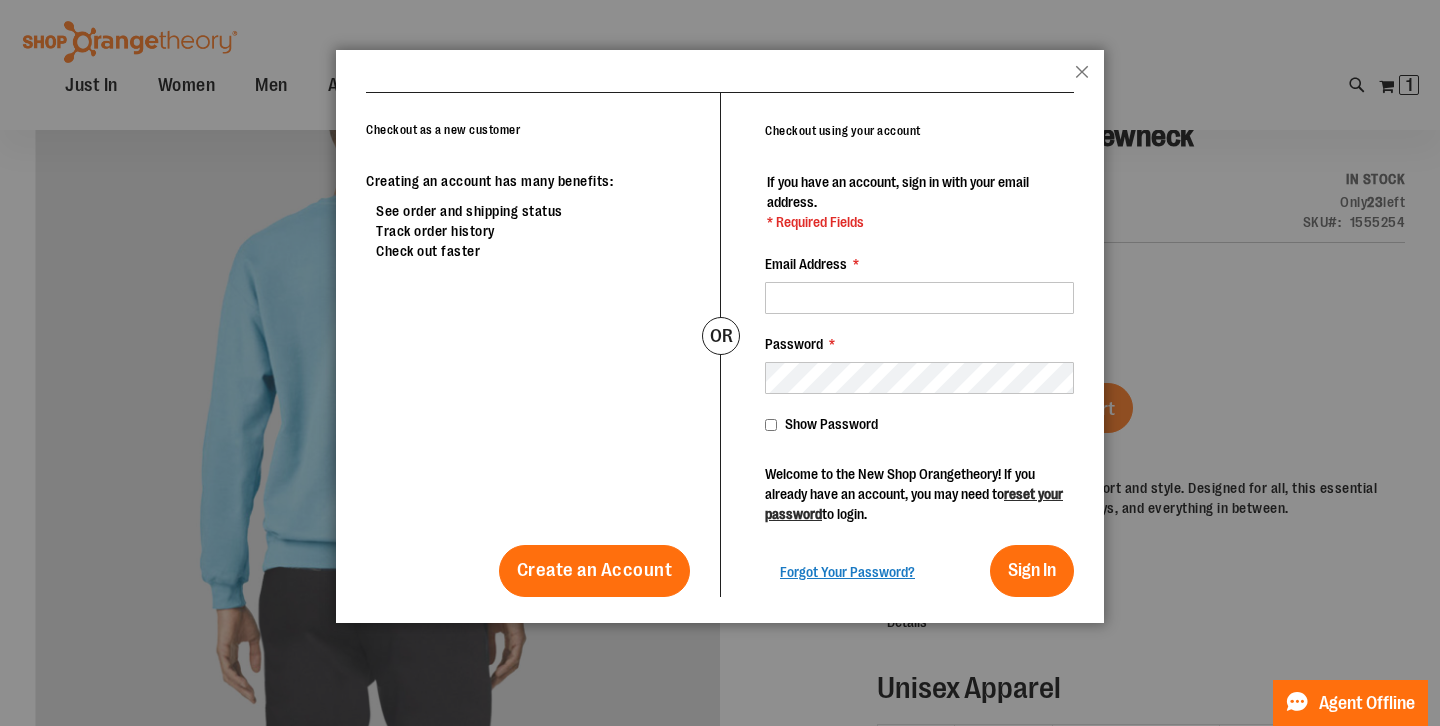 click on "Email Address *" at bounding box center (919, 284) 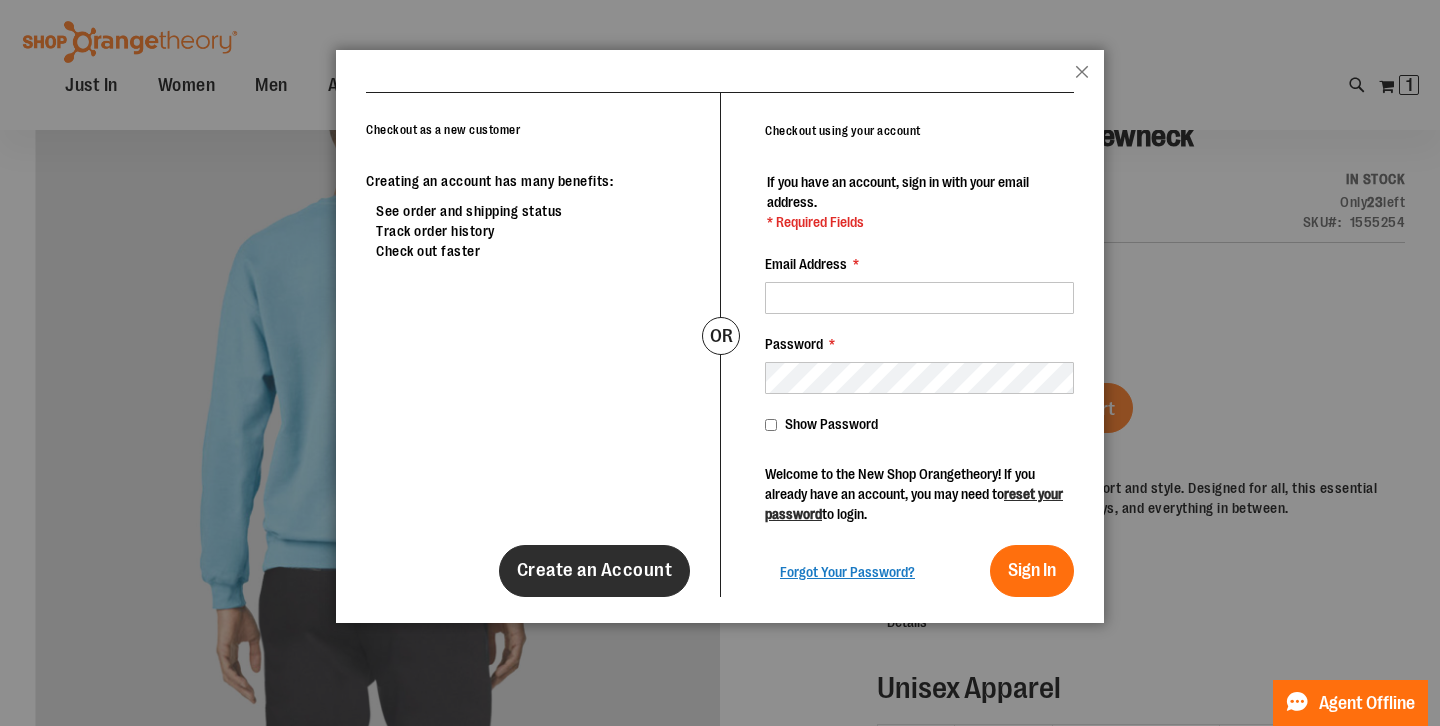 click on "Create an Account" at bounding box center (595, 570) 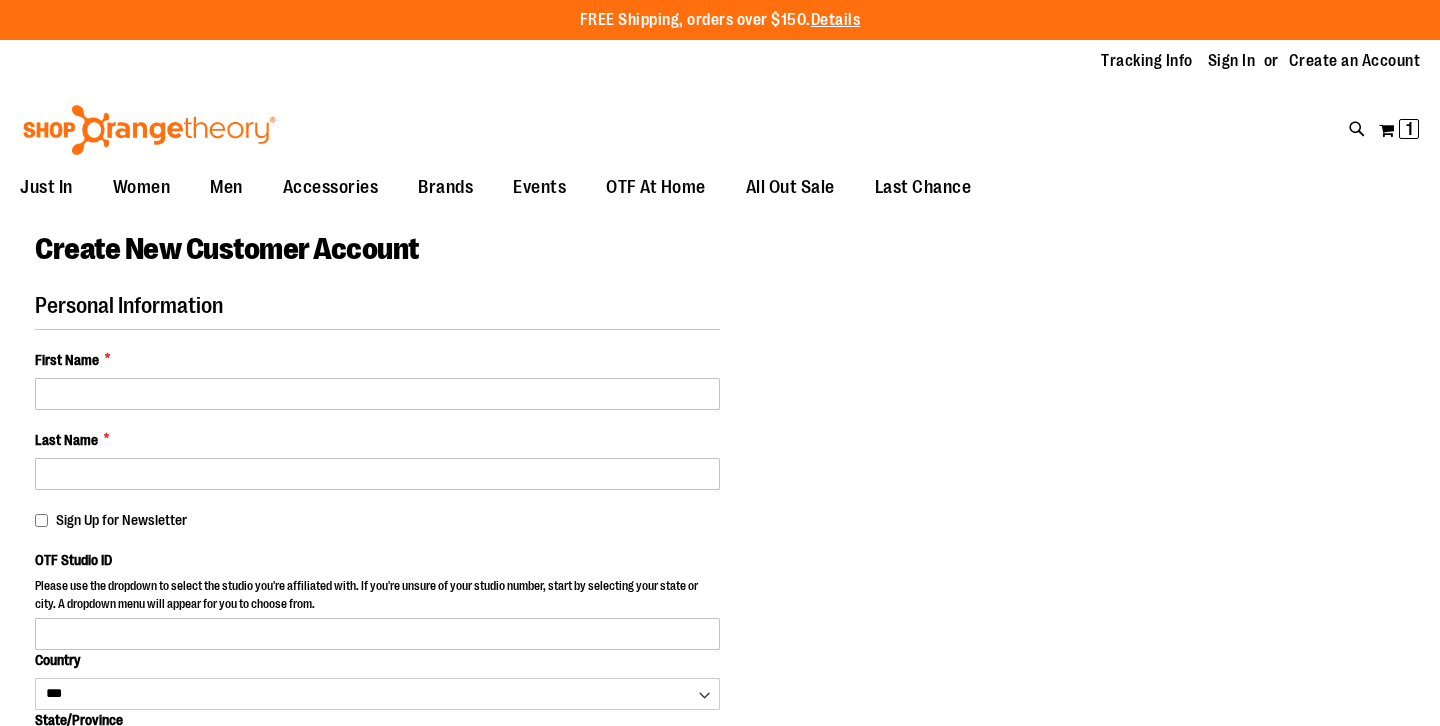 select on "***" 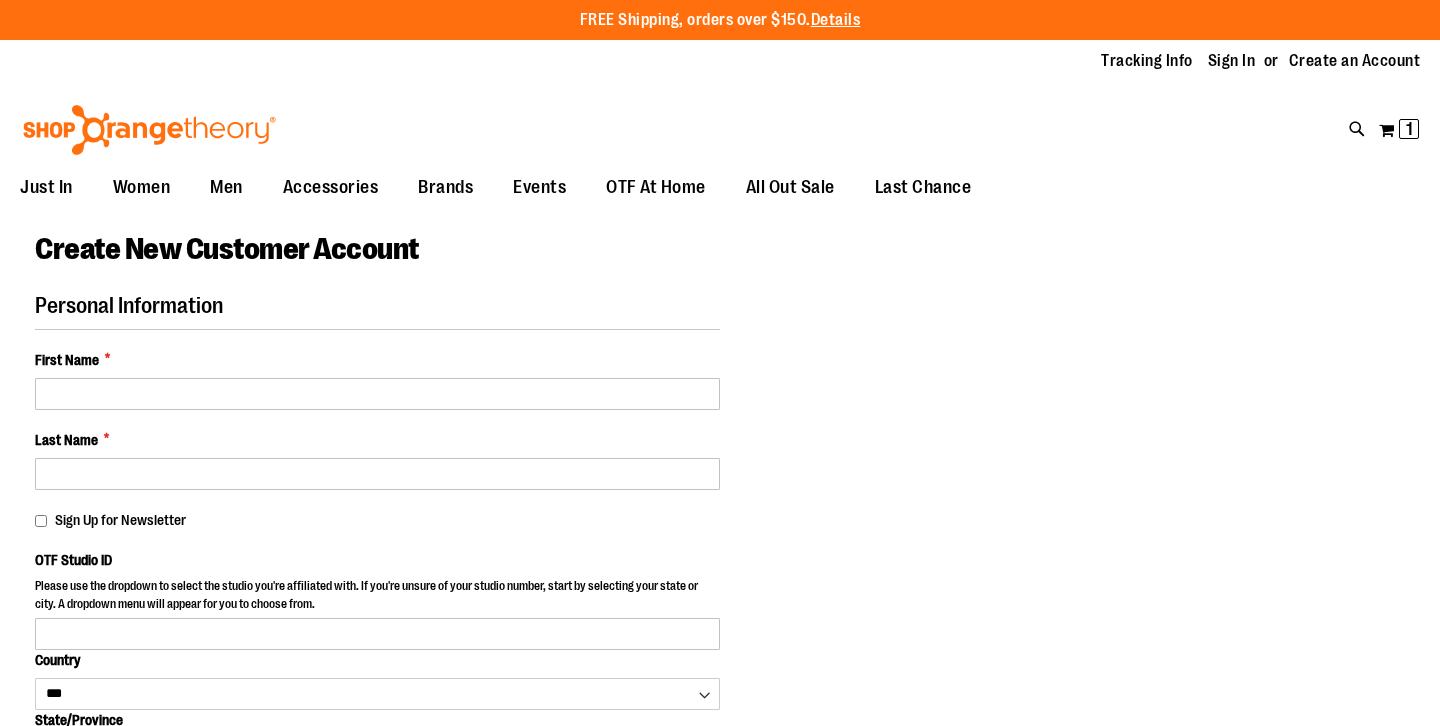 scroll, scrollTop: 0, scrollLeft: 0, axis: both 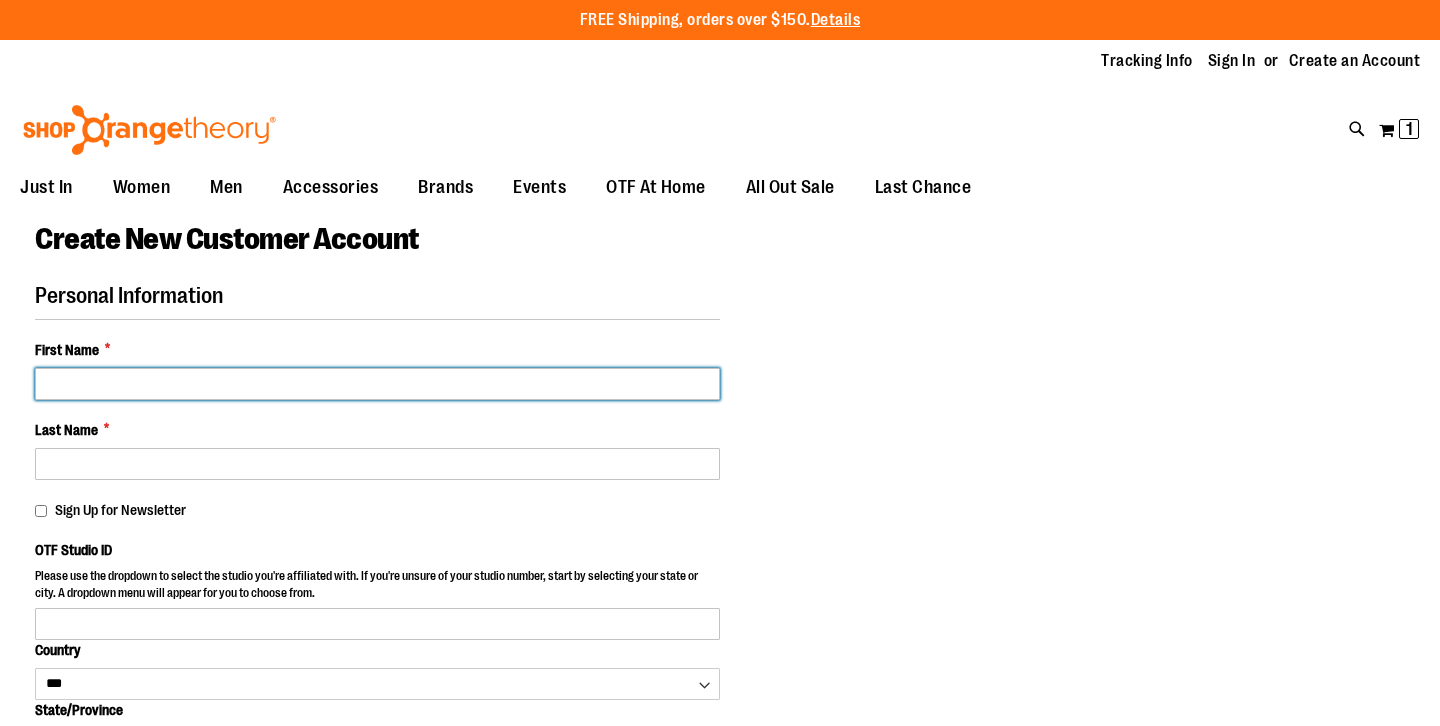 click on "First Name *" at bounding box center (377, 384) 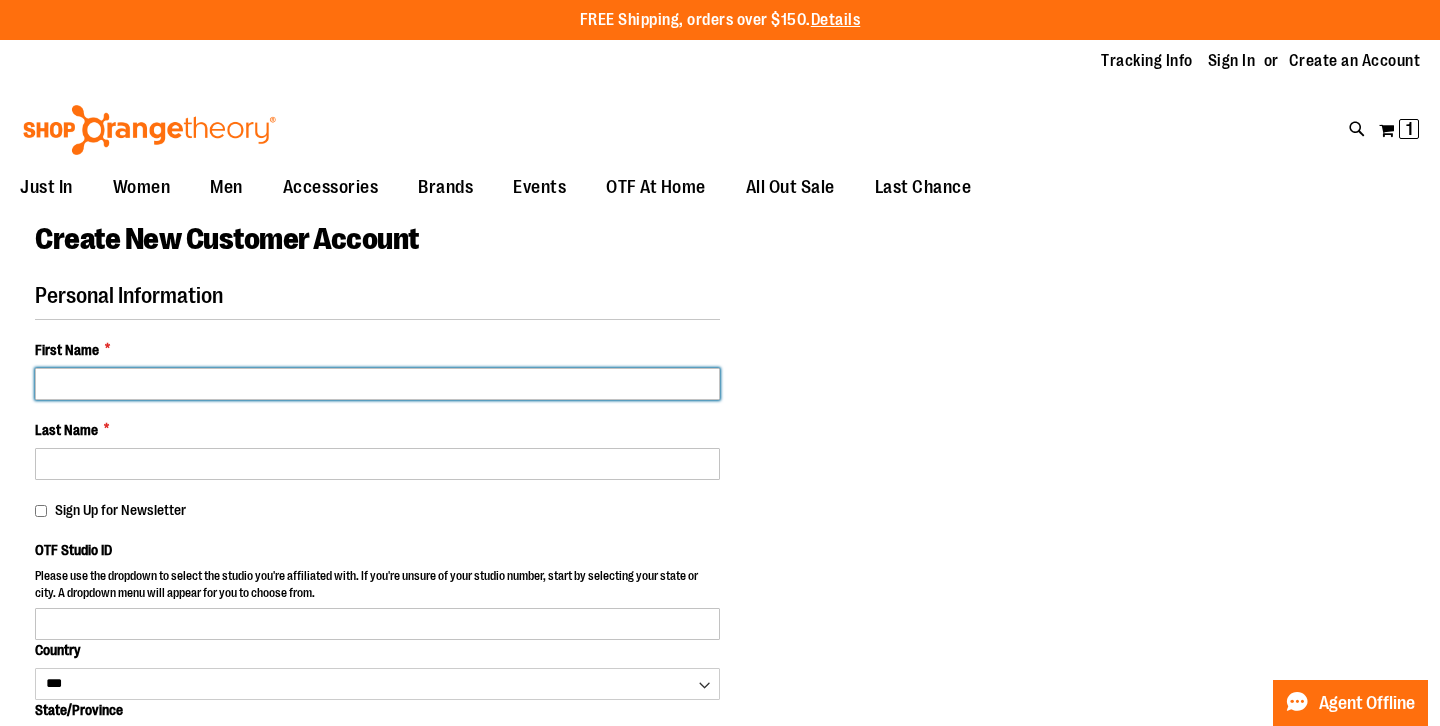 type on "*******" 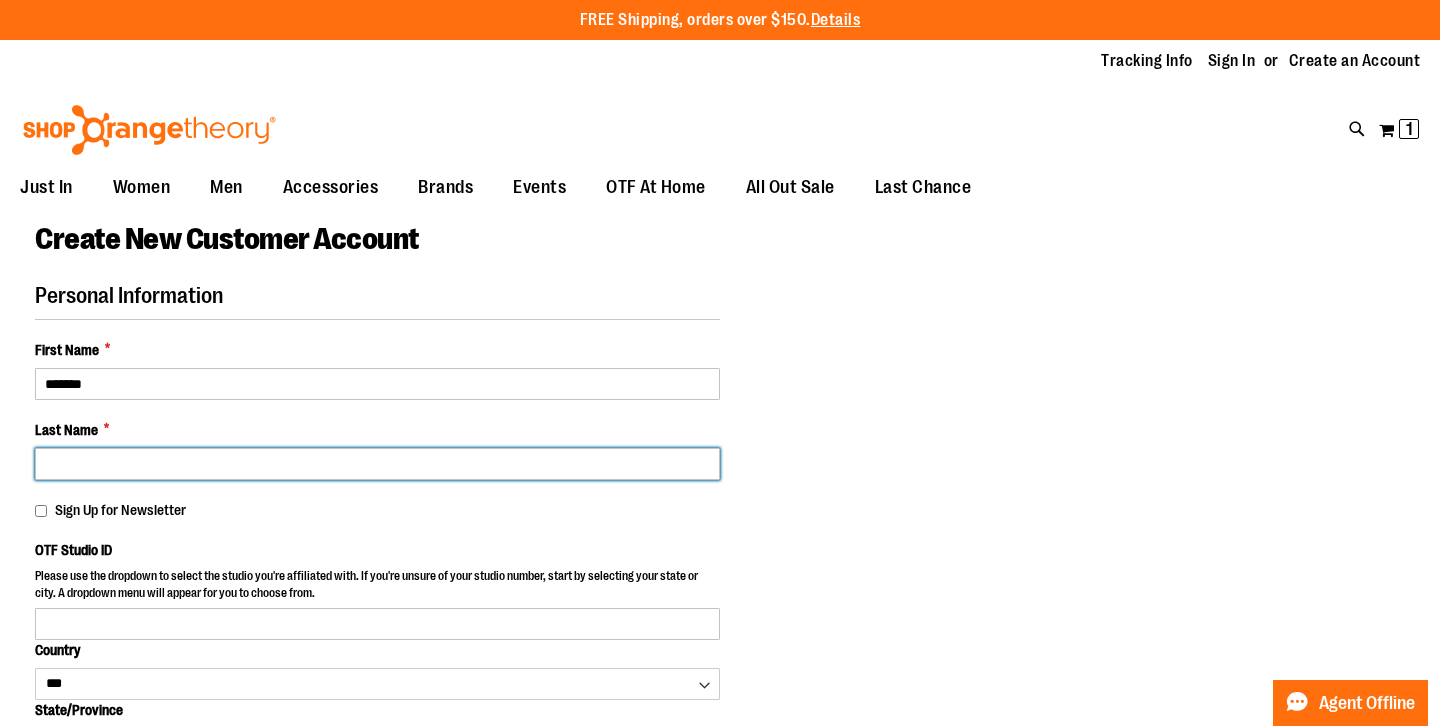 type on "*****" 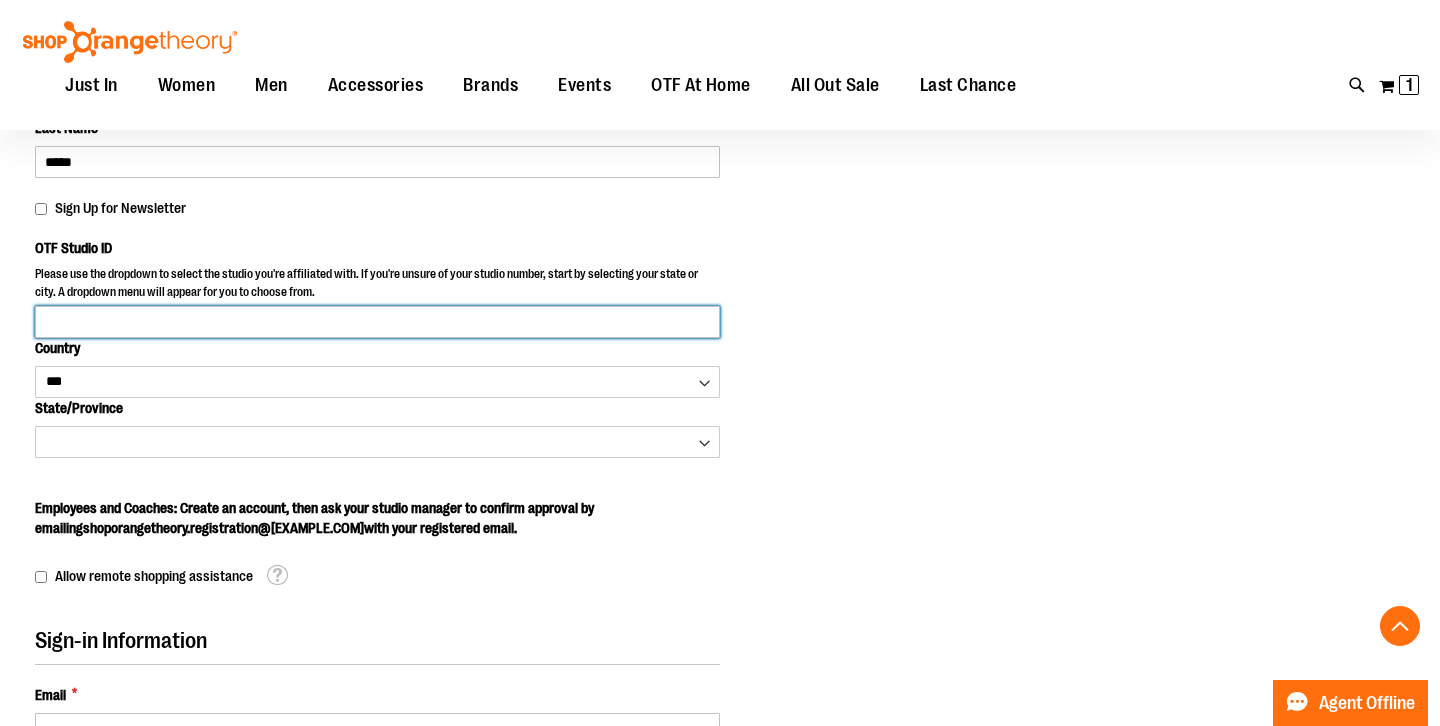 scroll, scrollTop: 302, scrollLeft: 0, axis: vertical 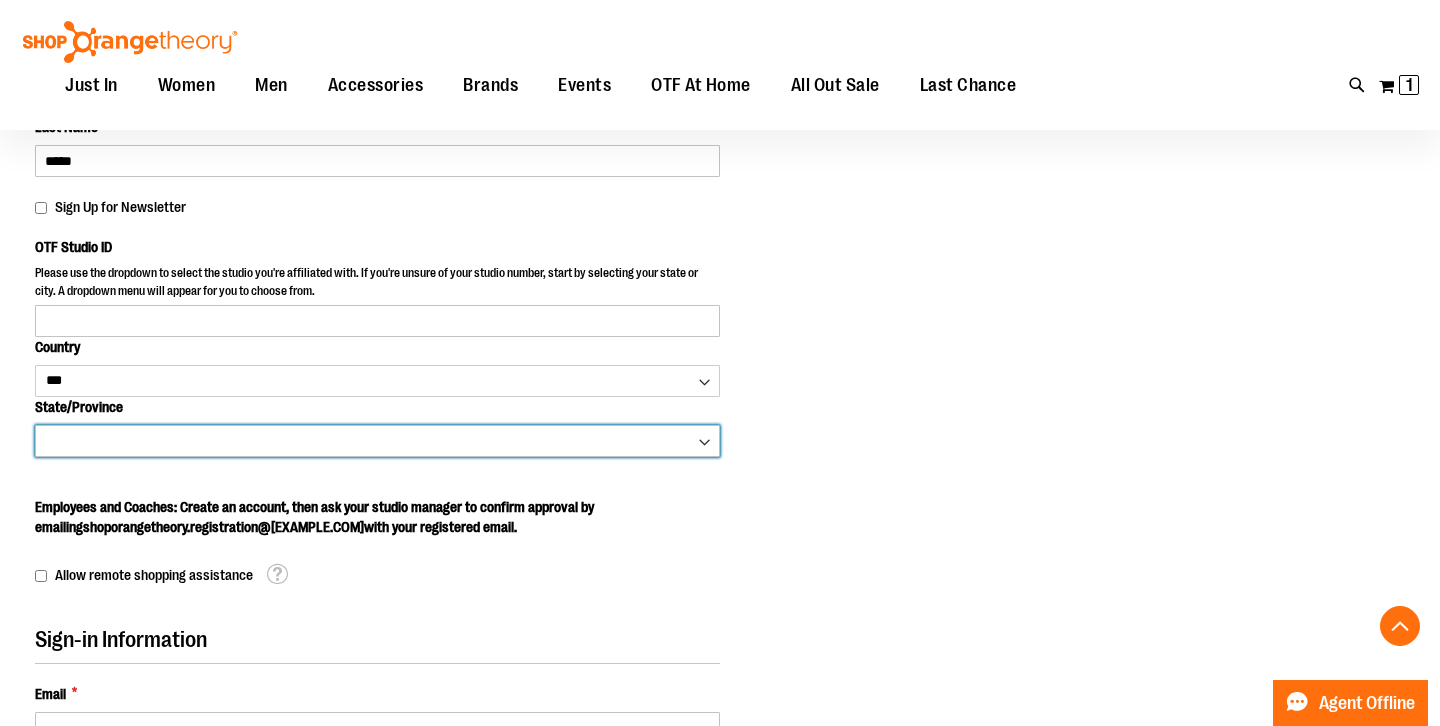 select on "**********" 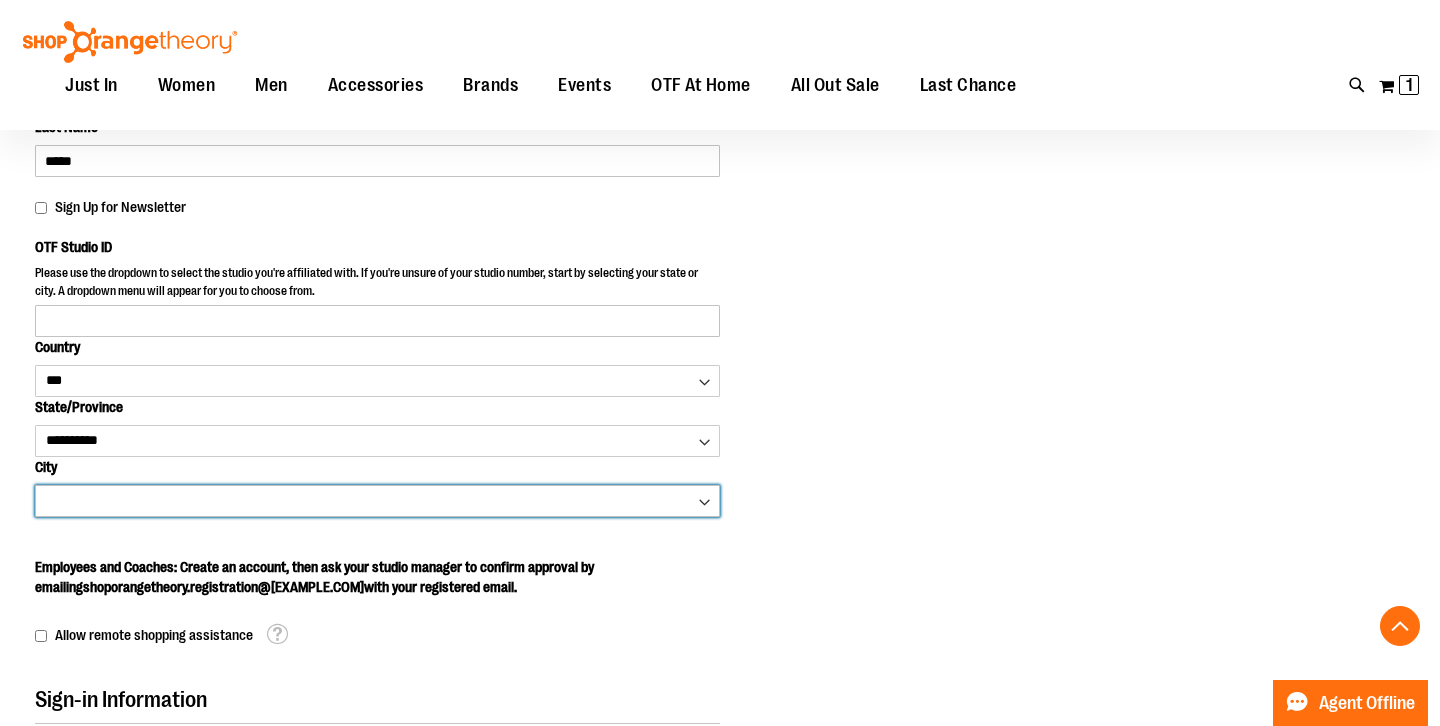 select on "********" 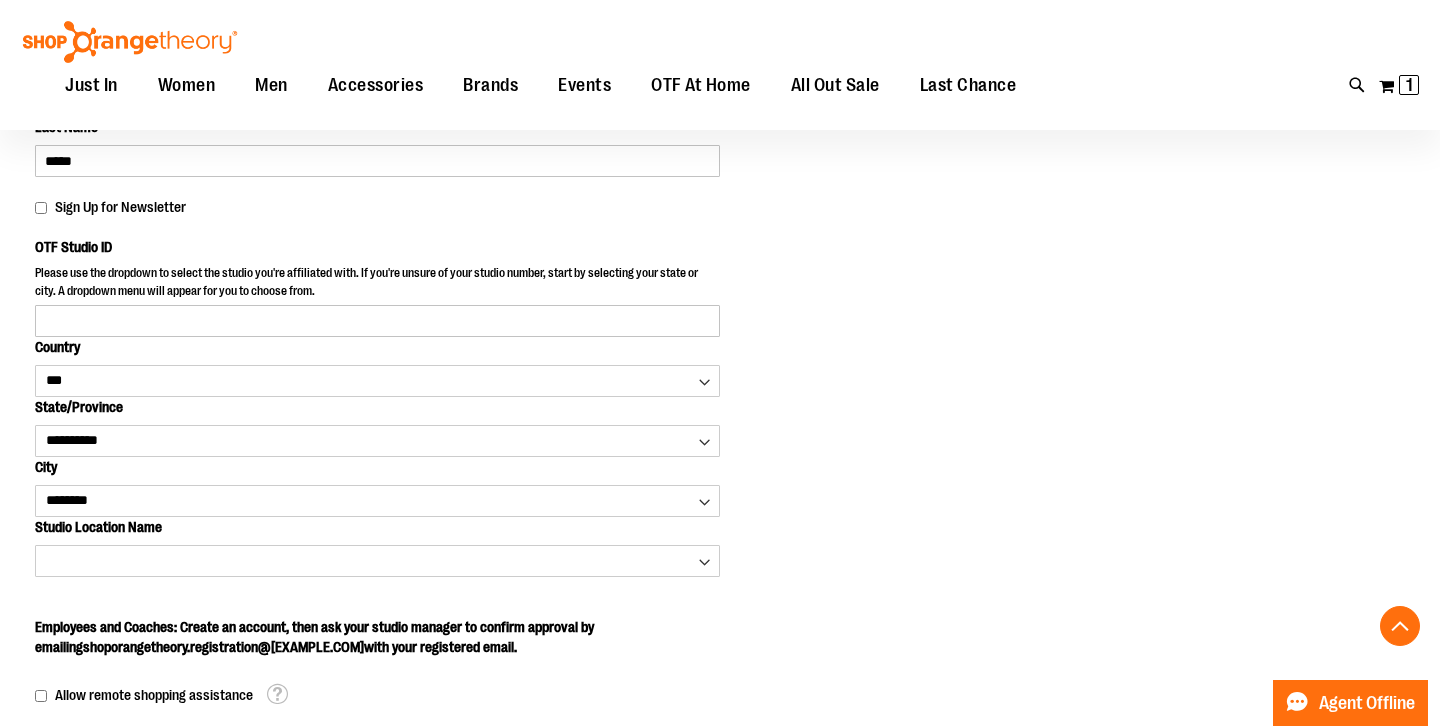 click on "OTF Studio ID
Please use the dropdown to select the studio you're affiliated with. If you're unsure of your studio number, start by selecting your state or city. A dropdown menu will appear for you to choose from.
Country
***
***
*******
***
***
***
**
***
***
***
***
***
***
***
***
***
***
***
***
**
*** *** ***" at bounding box center (377, 406) 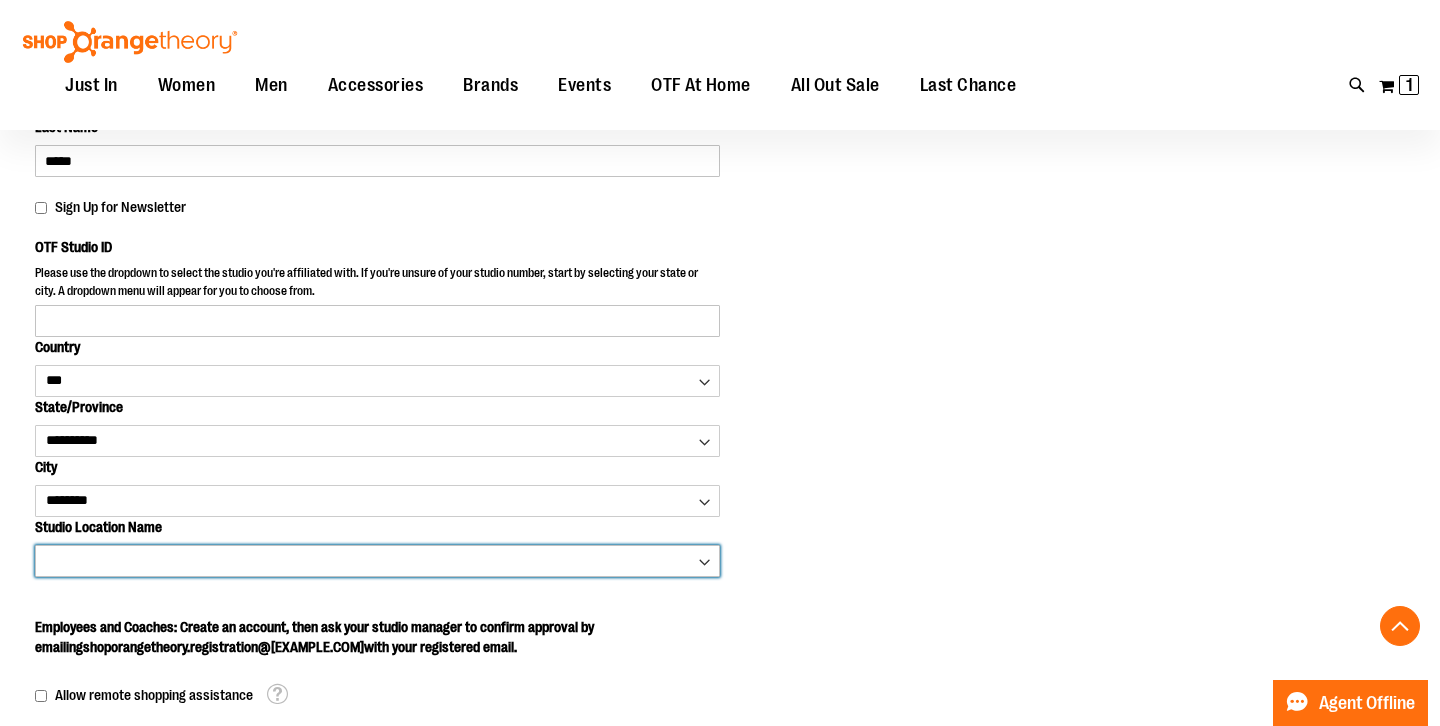 click on "**********" at bounding box center (377, 561) 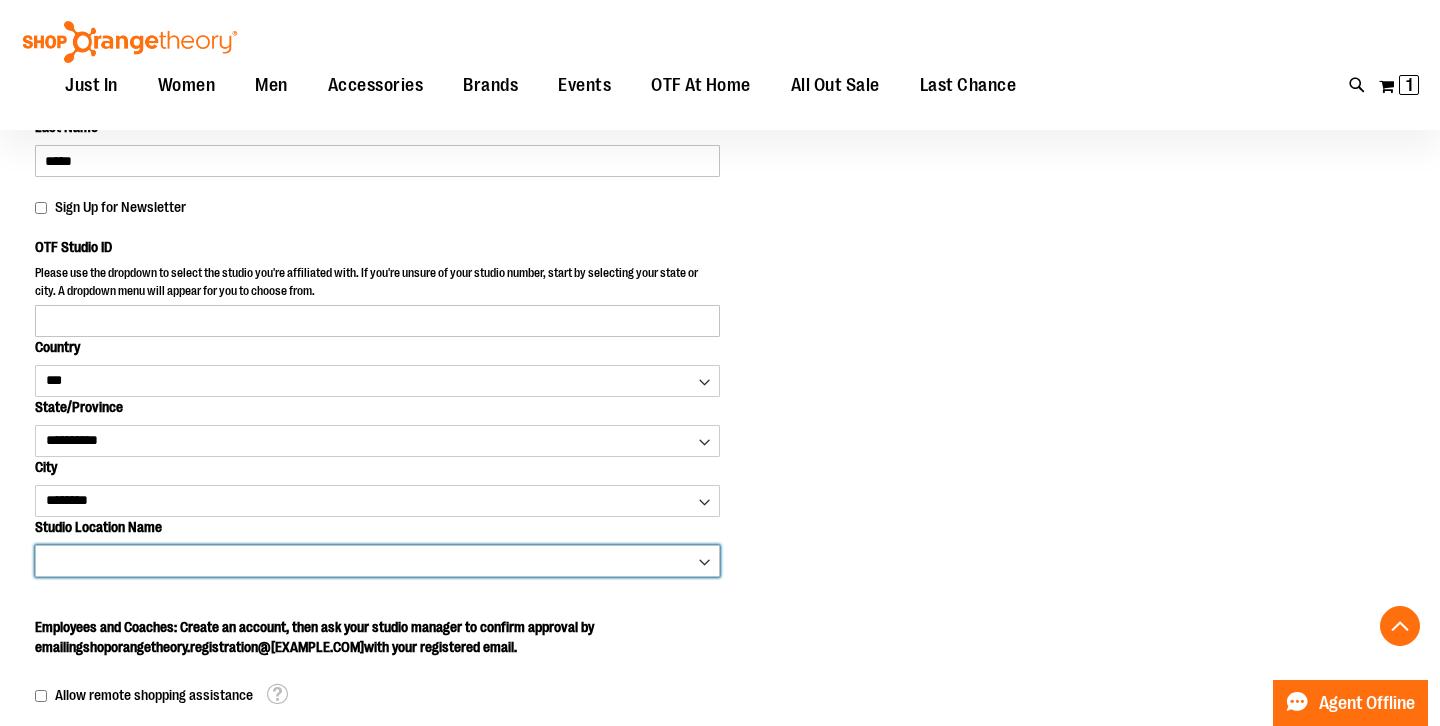 select on "****" 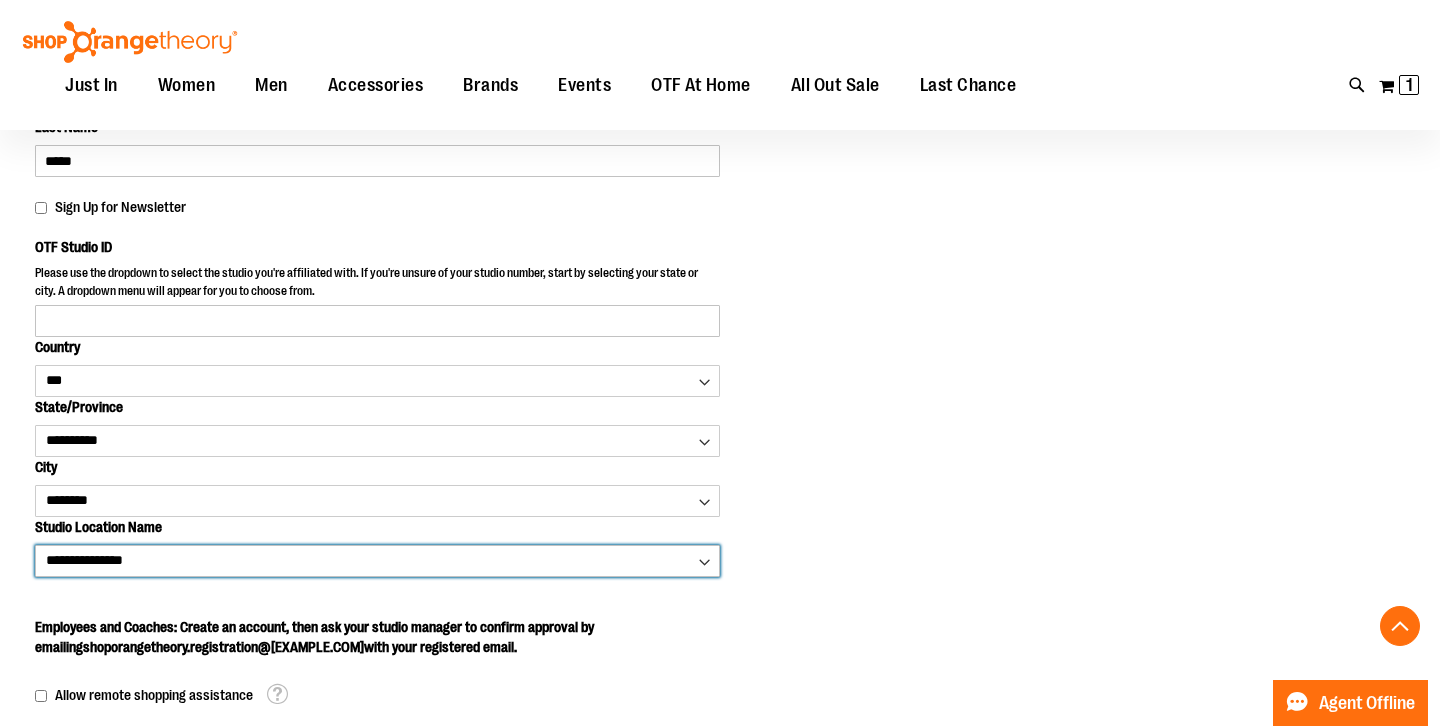 type on "****" 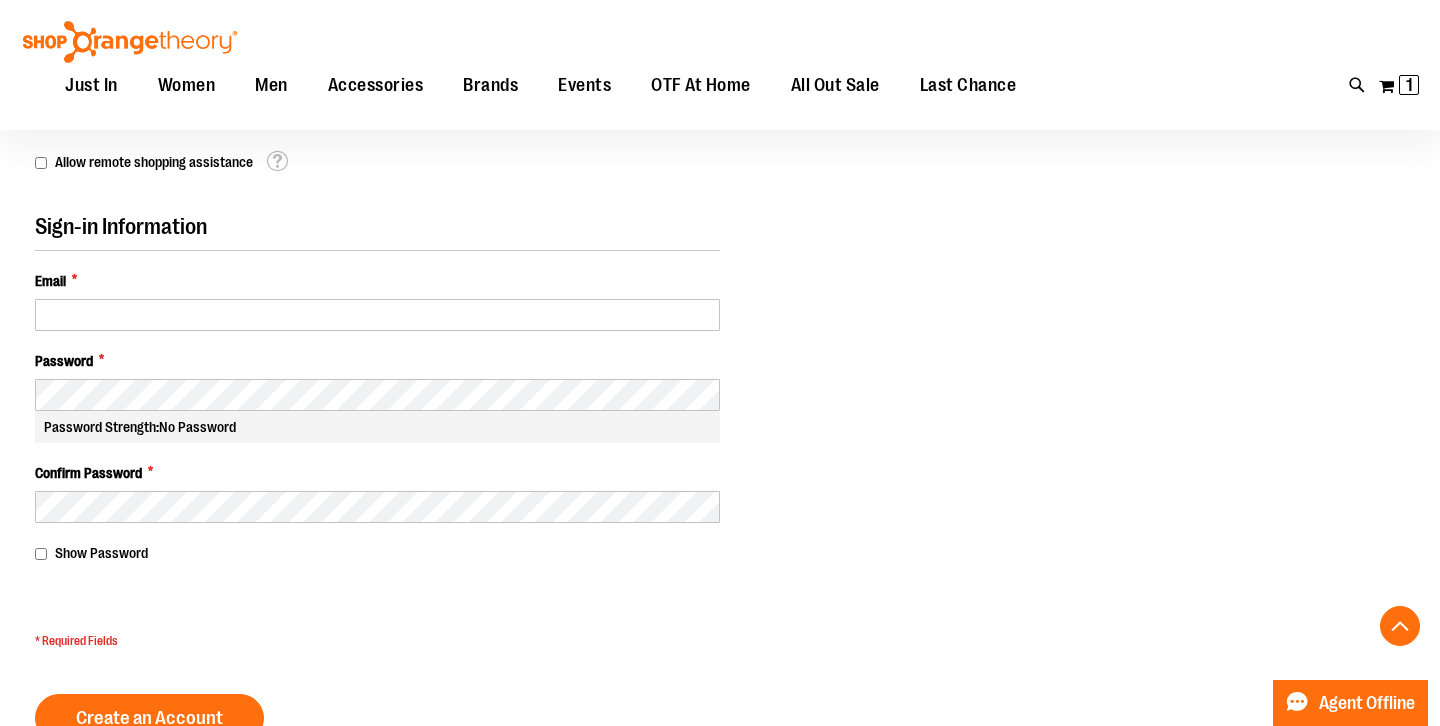 scroll, scrollTop: 839, scrollLeft: 0, axis: vertical 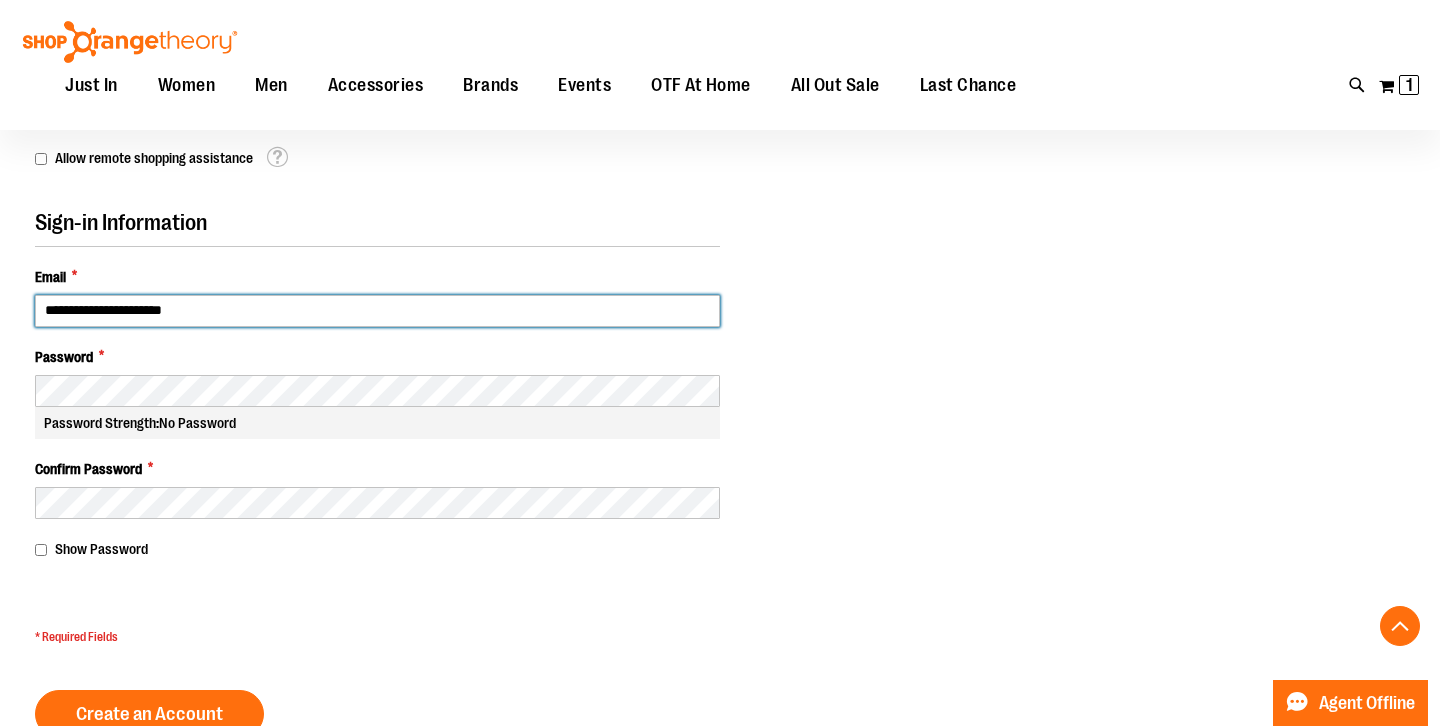 type on "**********" 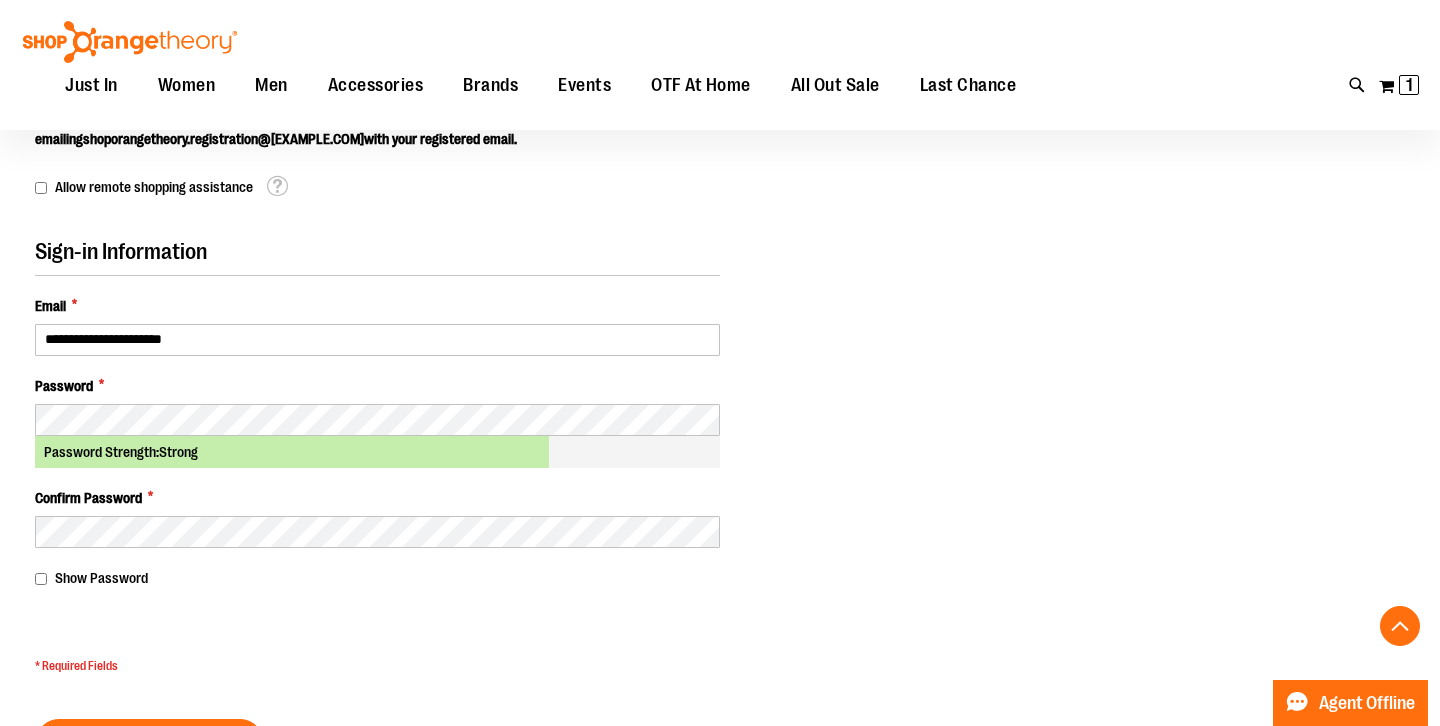 scroll, scrollTop: 955, scrollLeft: 0, axis: vertical 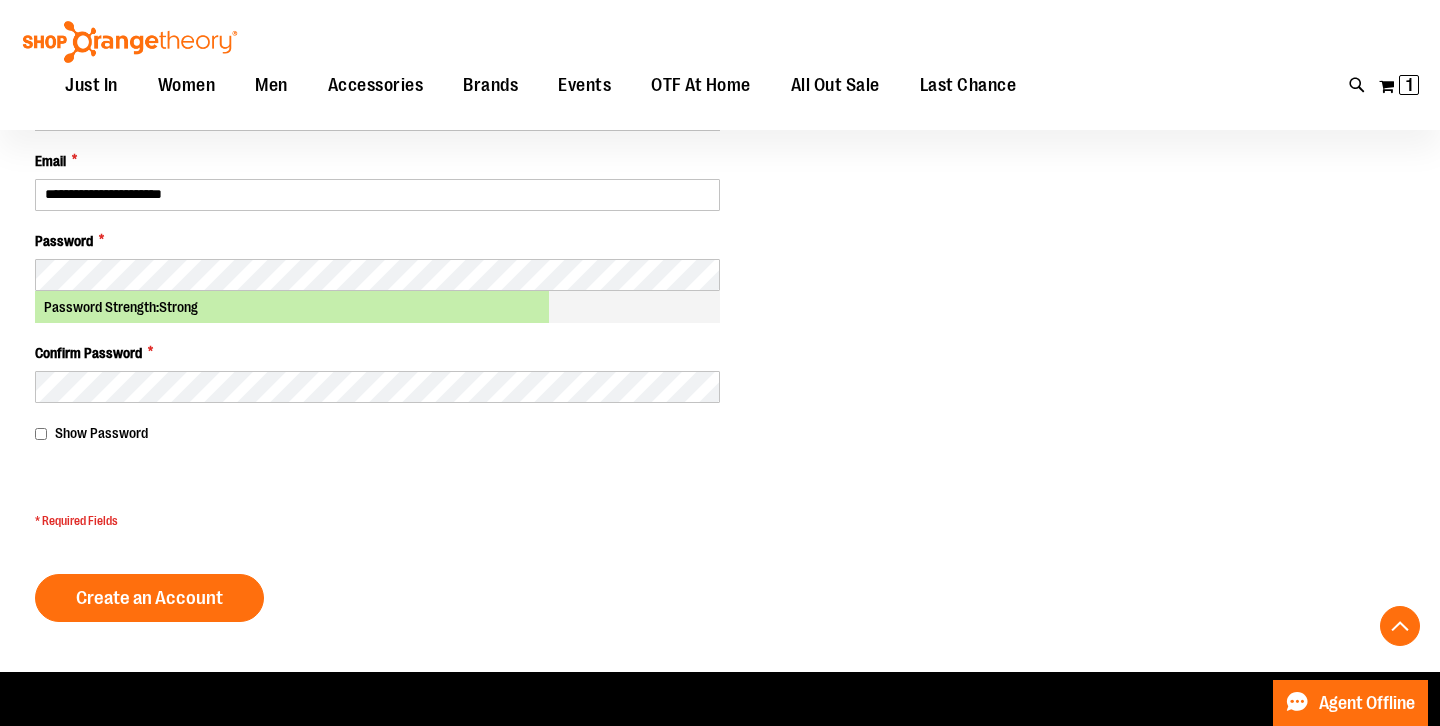 click on "**********" at bounding box center (377, 268) 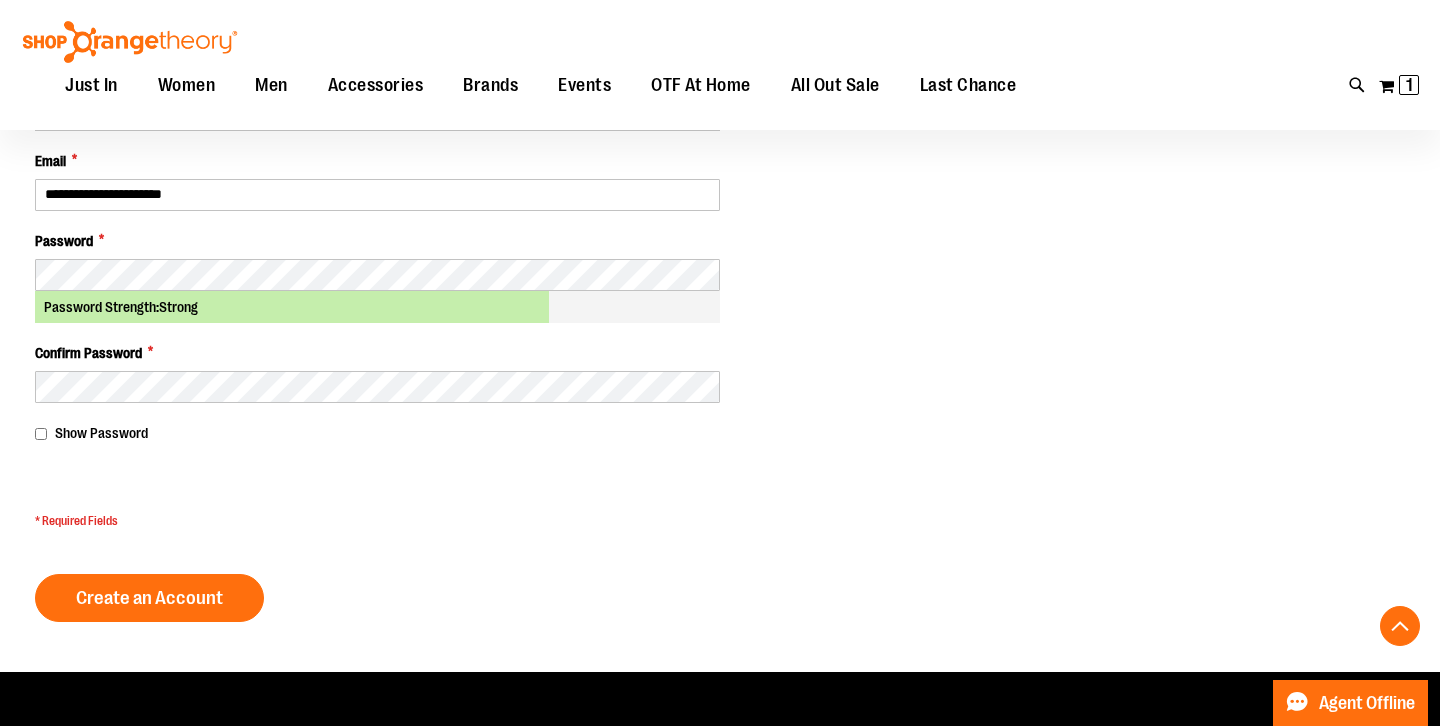 click on "Show Password" at bounding box center (101, 433) 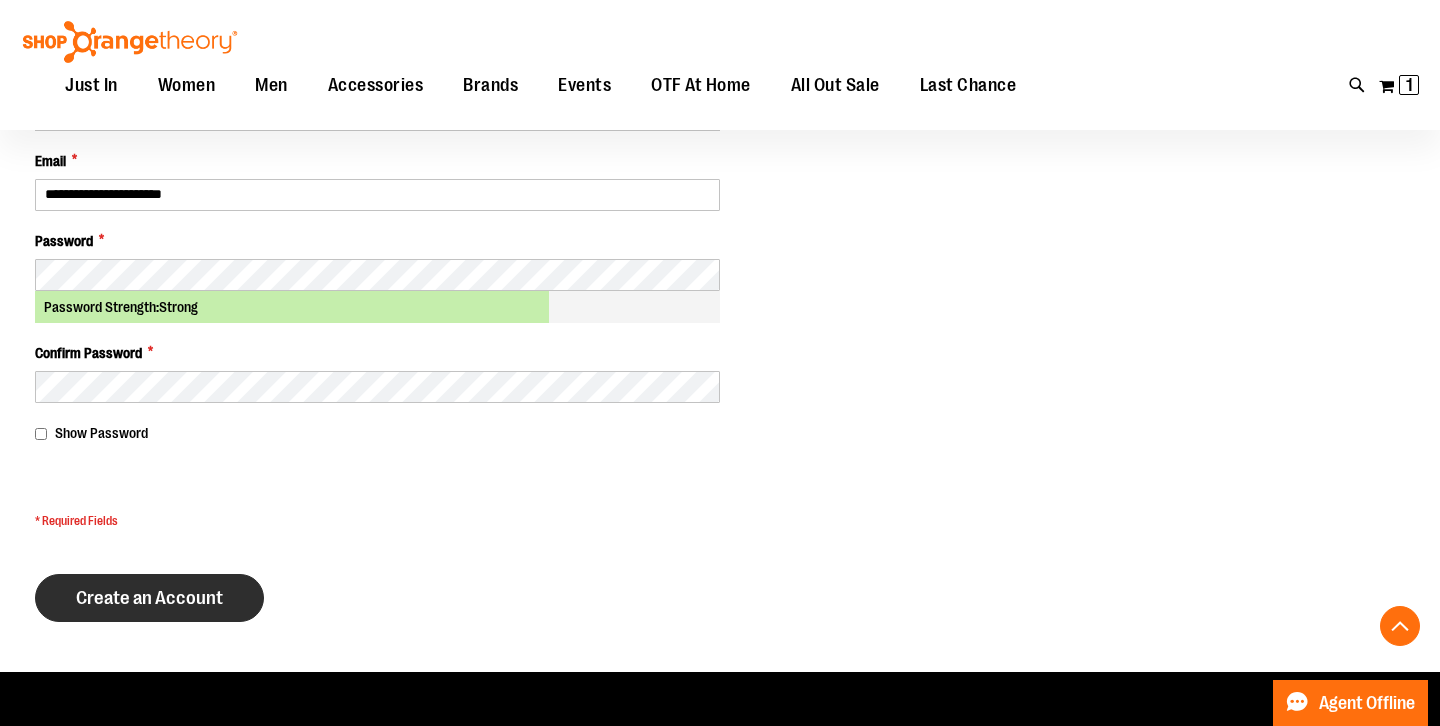 click on "Create an Account" at bounding box center (149, 598) 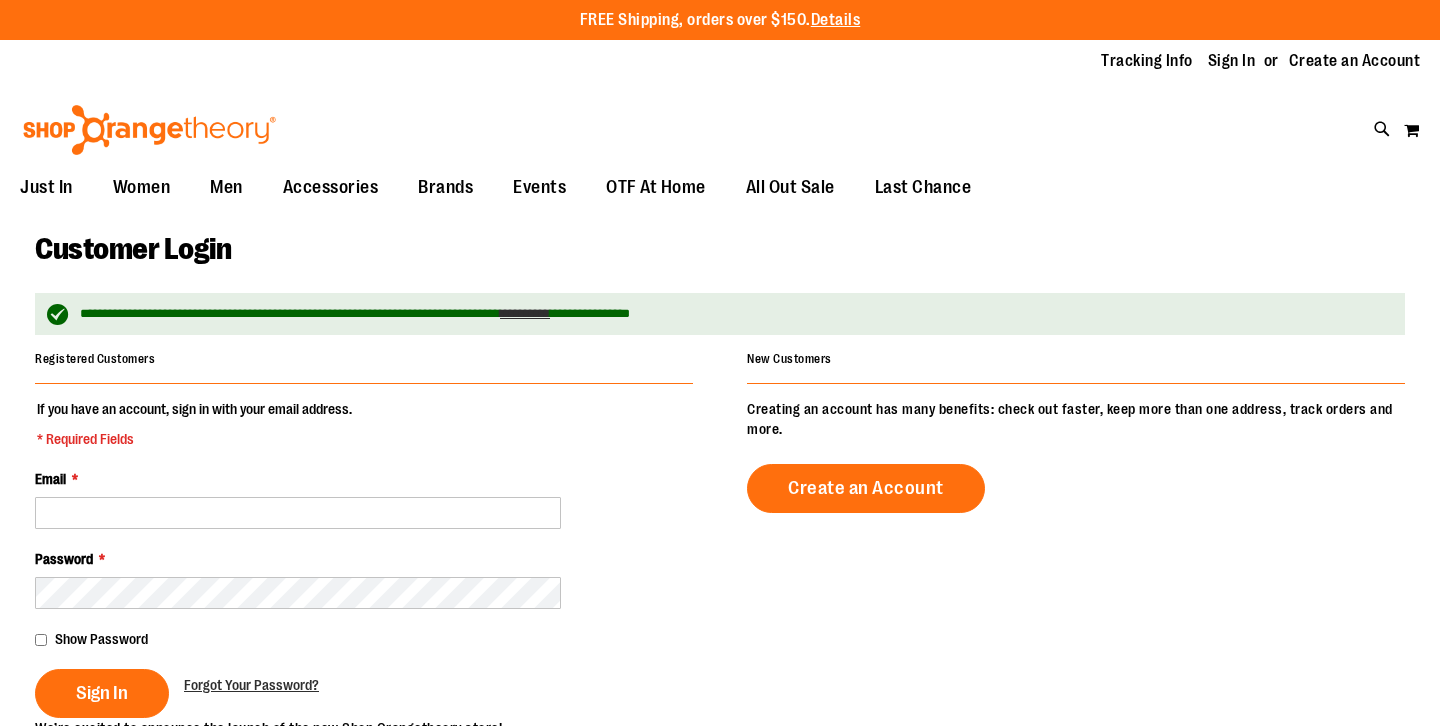 scroll, scrollTop: 0, scrollLeft: 0, axis: both 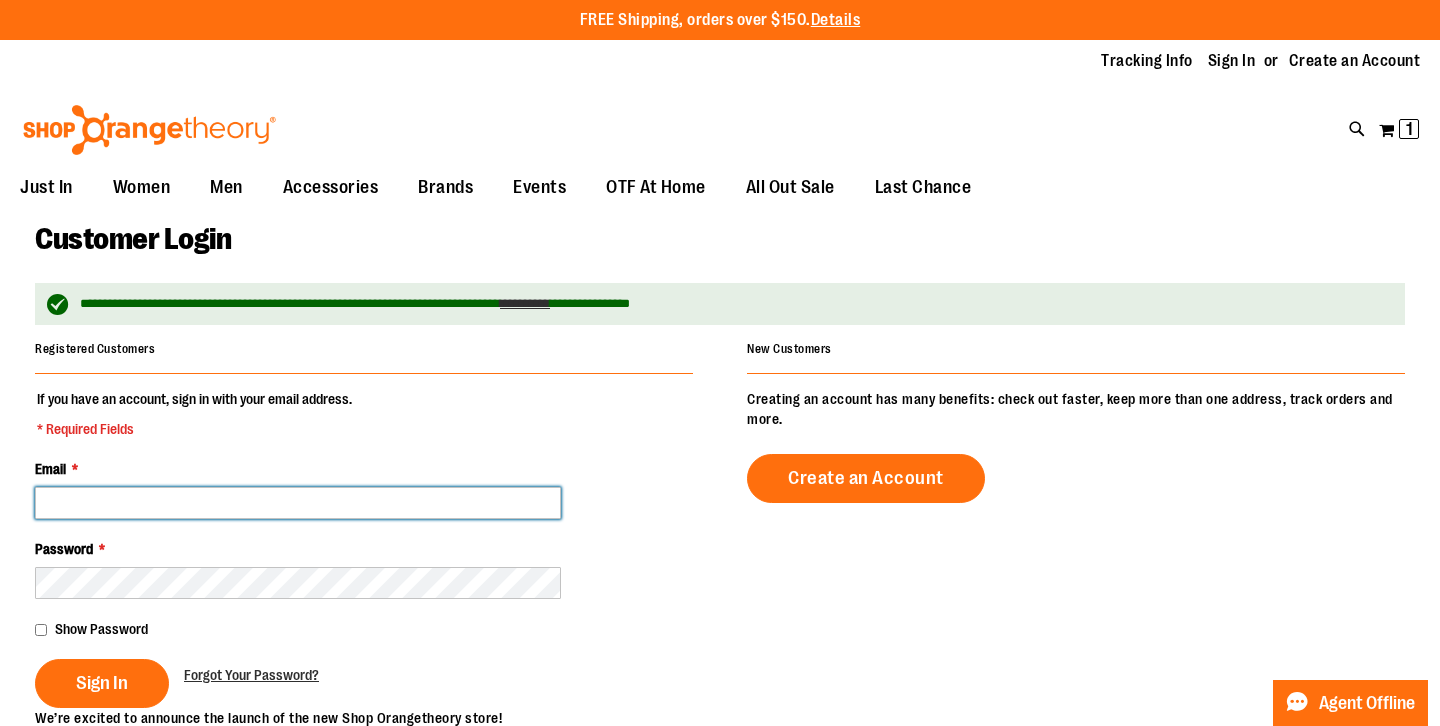 type on "**********" 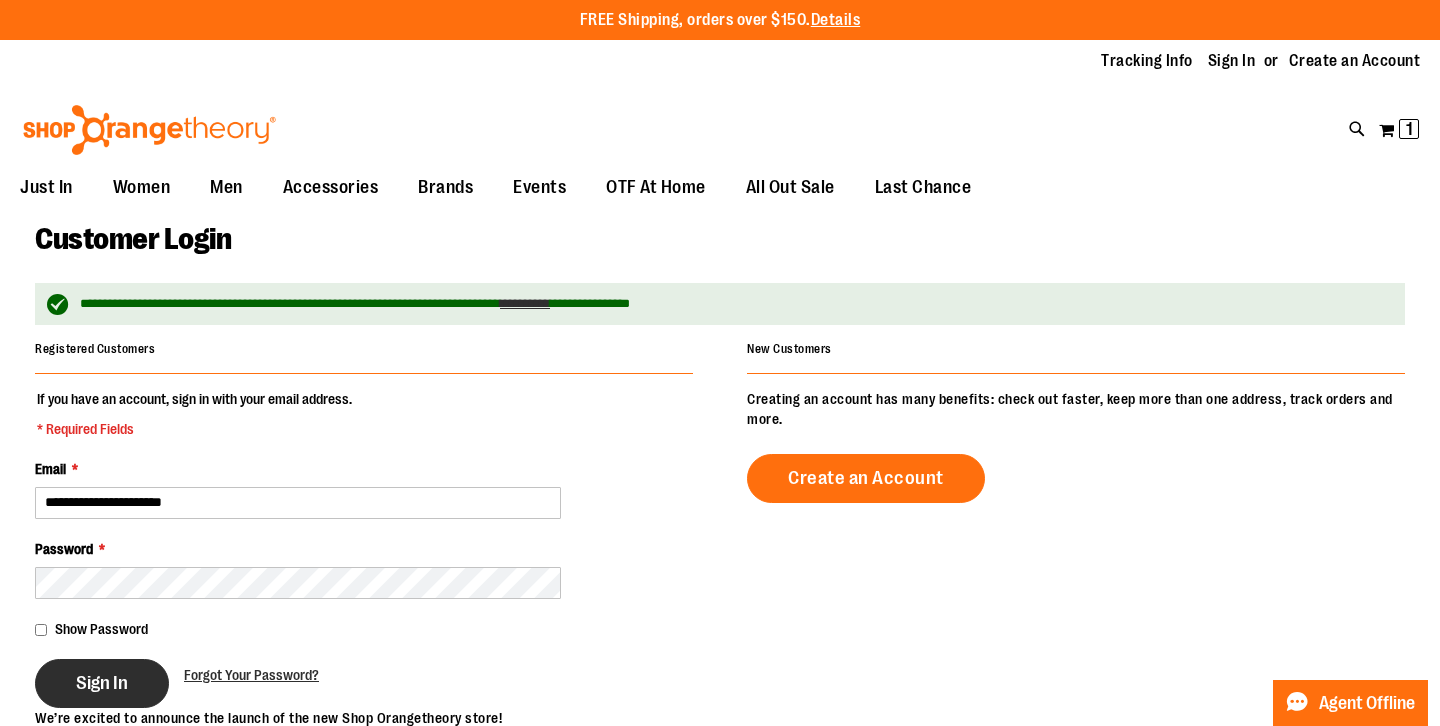 click on "Sign In" at bounding box center [102, 683] 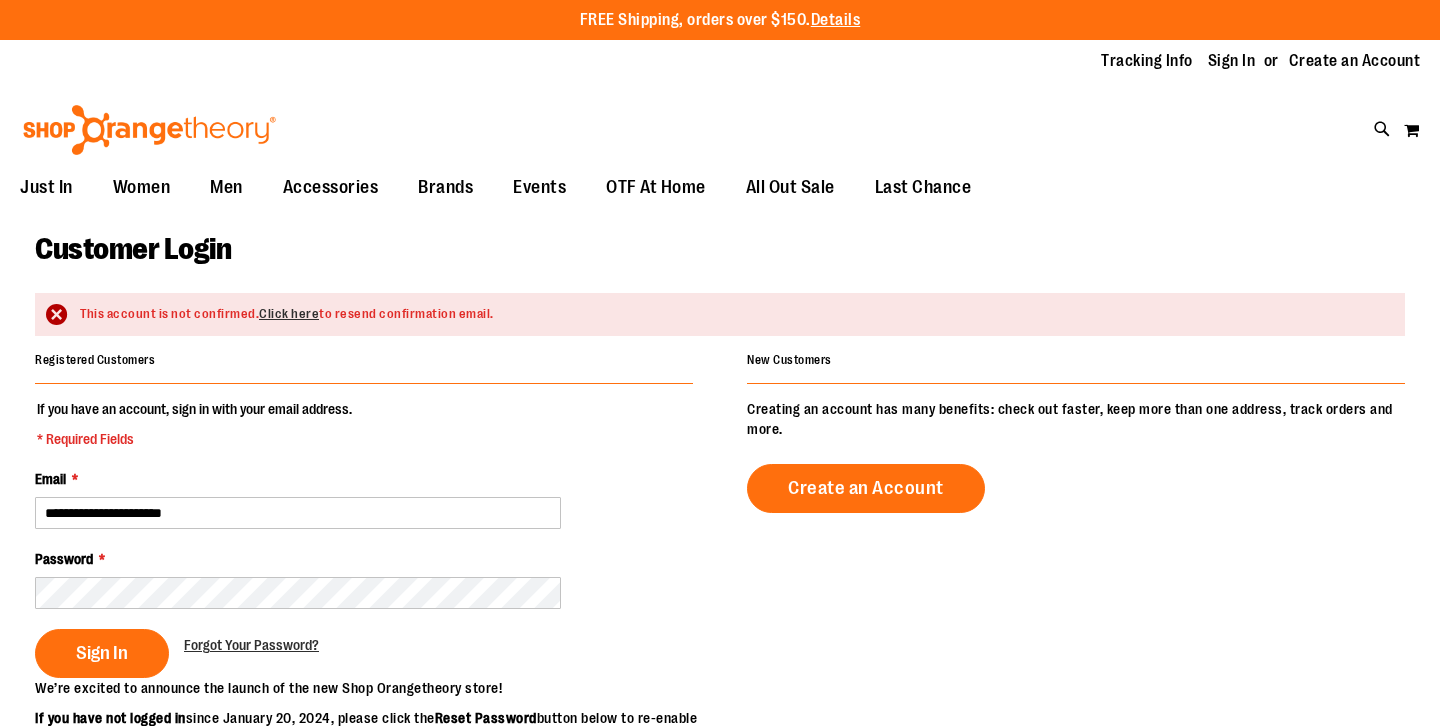 scroll, scrollTop: 0, scrollLeft: 0, axis: both 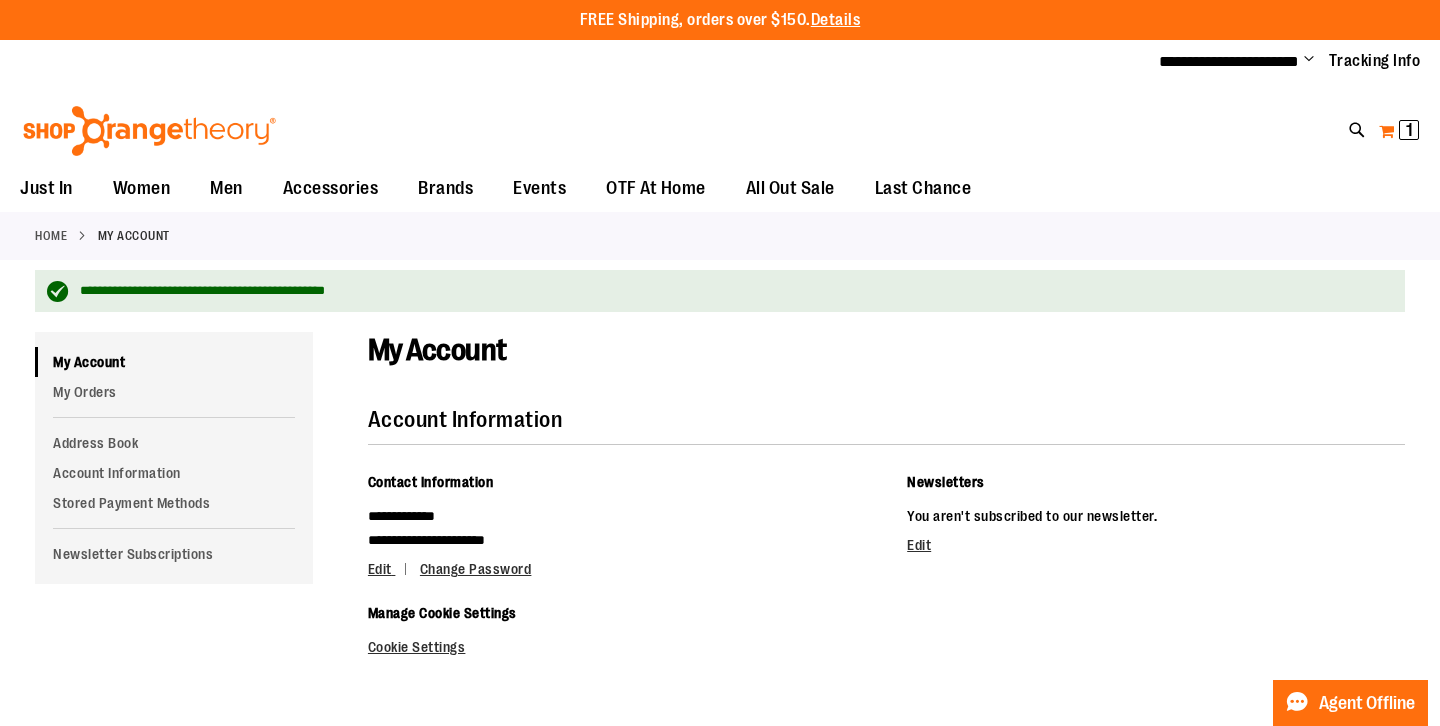 click on "1
1
items" at bounding box center [1409, 130] 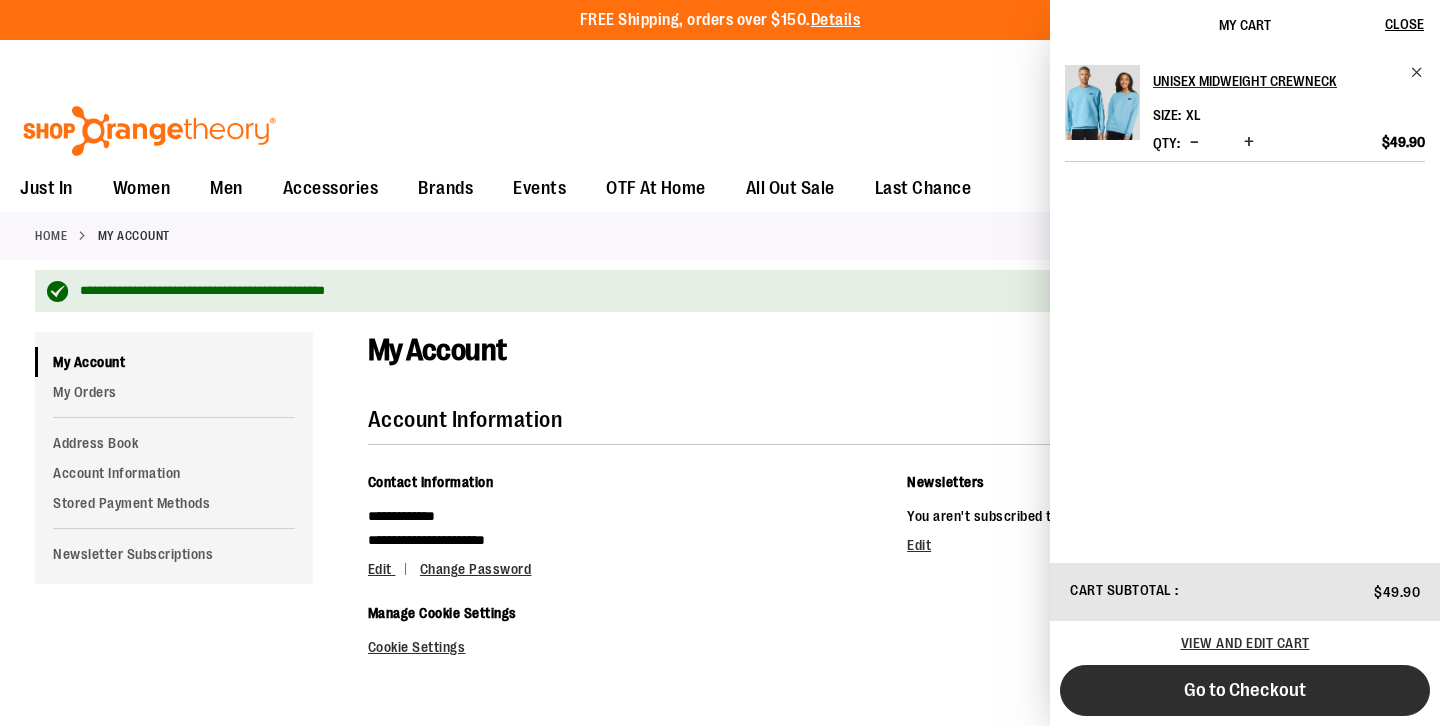 click on "Go to Checkout" at bounding box center (1245, 690) 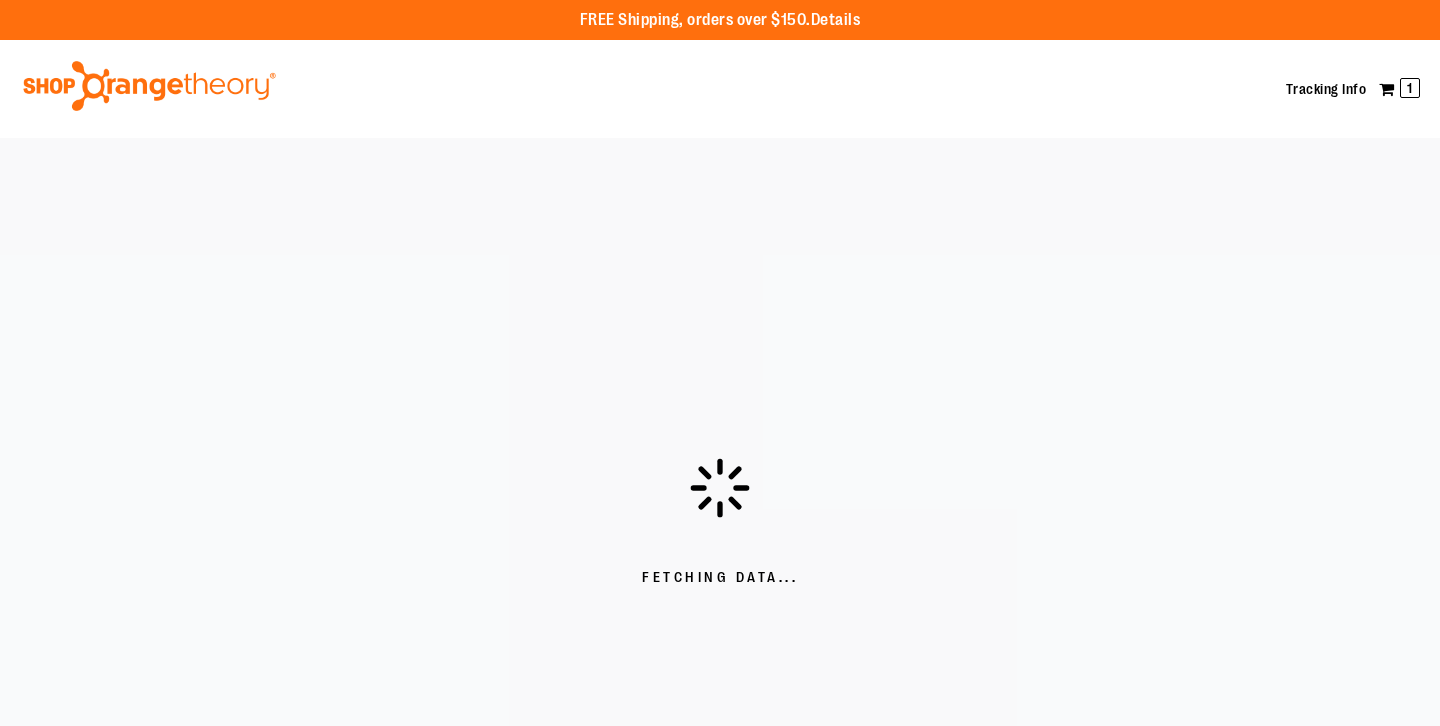scroll, scrollTop: 0, scrollLeft: 0, axis: both 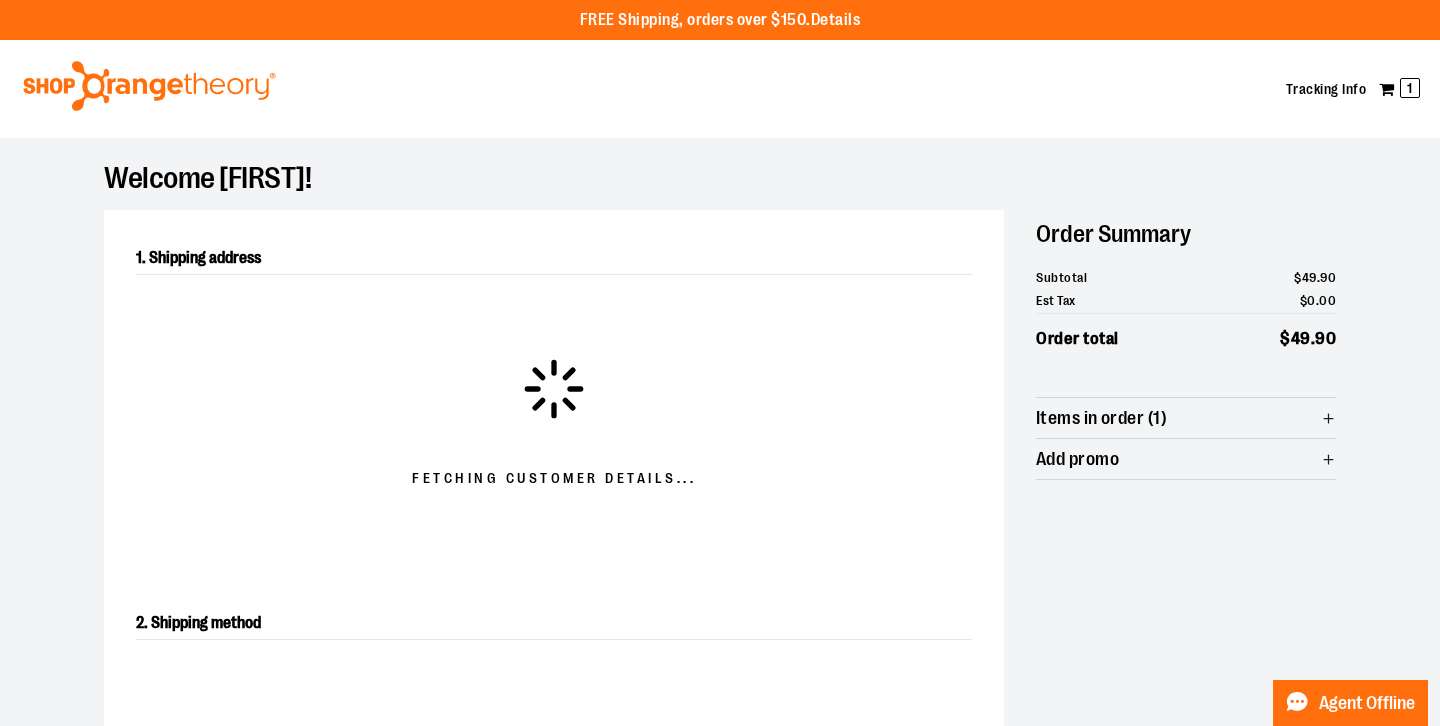 select on "**" 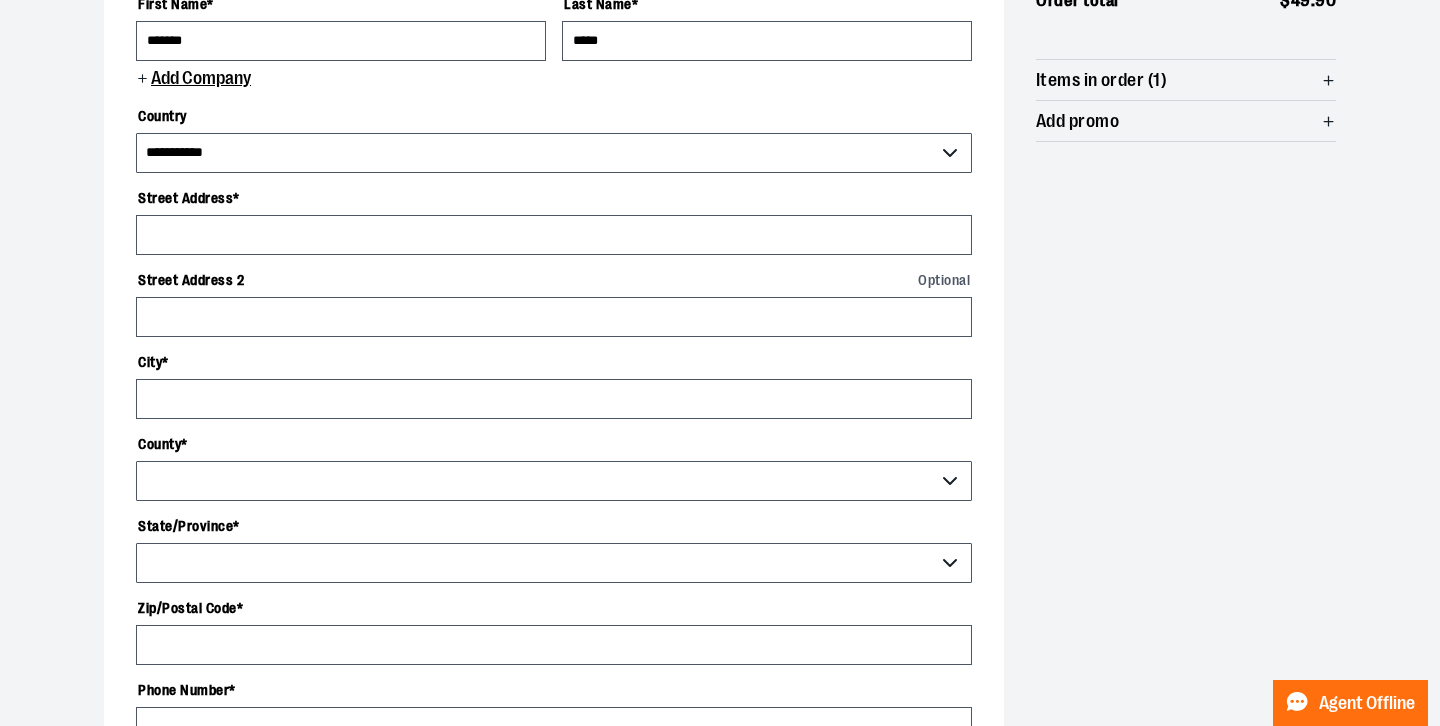 scroll, scrollTop: 358, scrollLeft: 0, axis: vertical 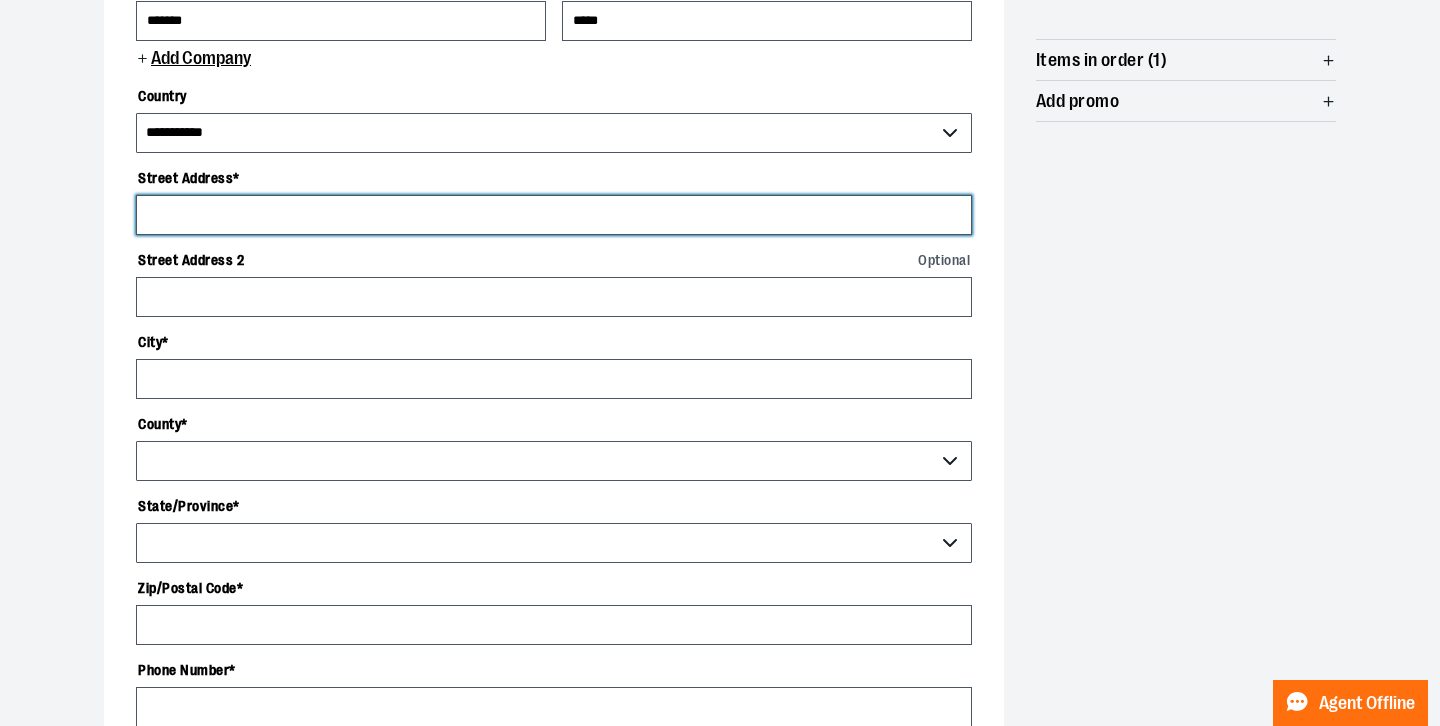 type on "**********" 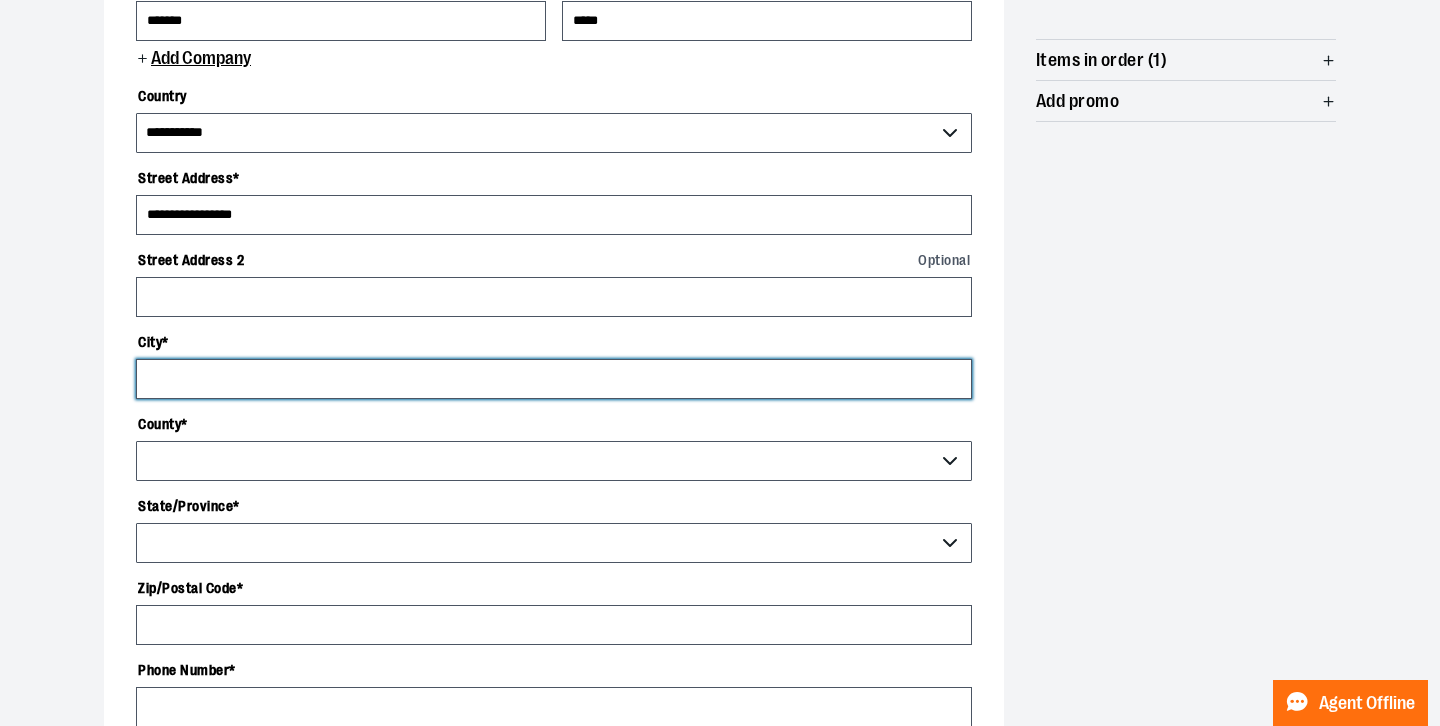 type on "**********" 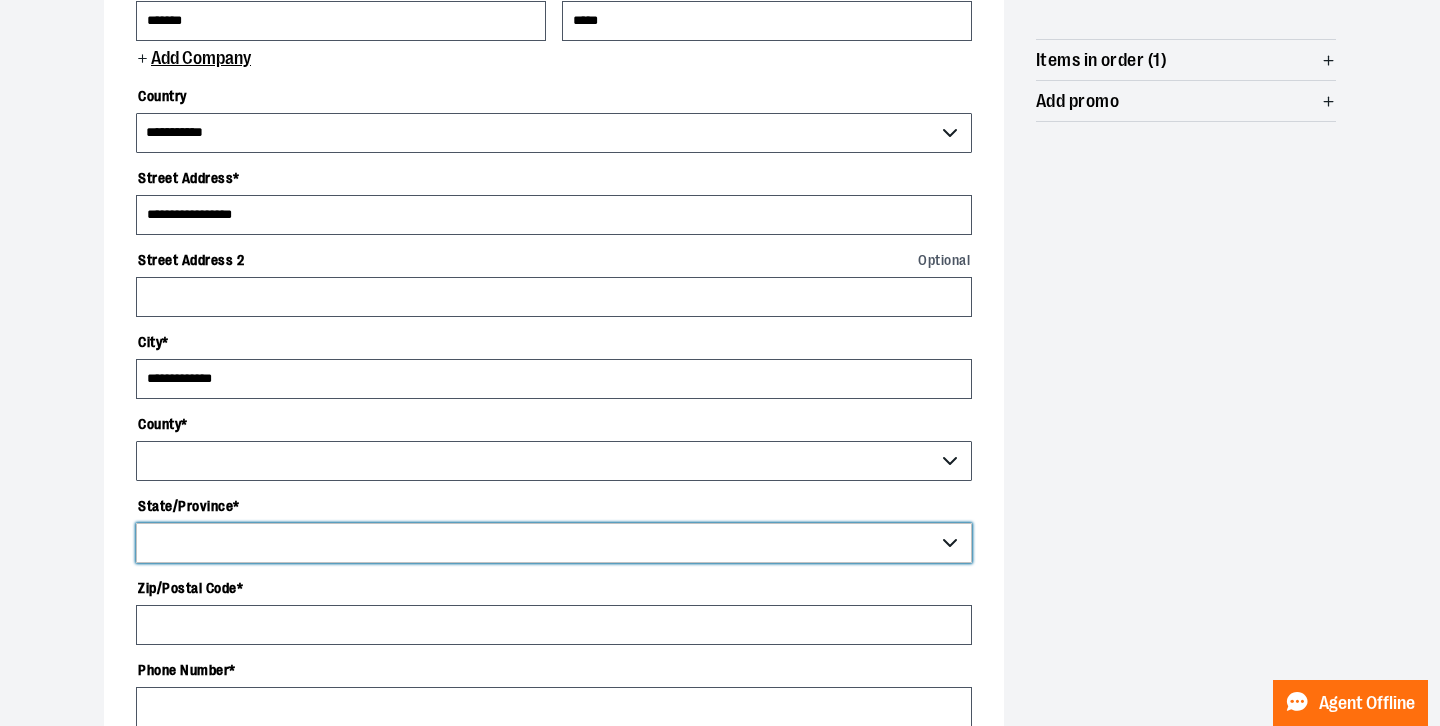 select on "**" 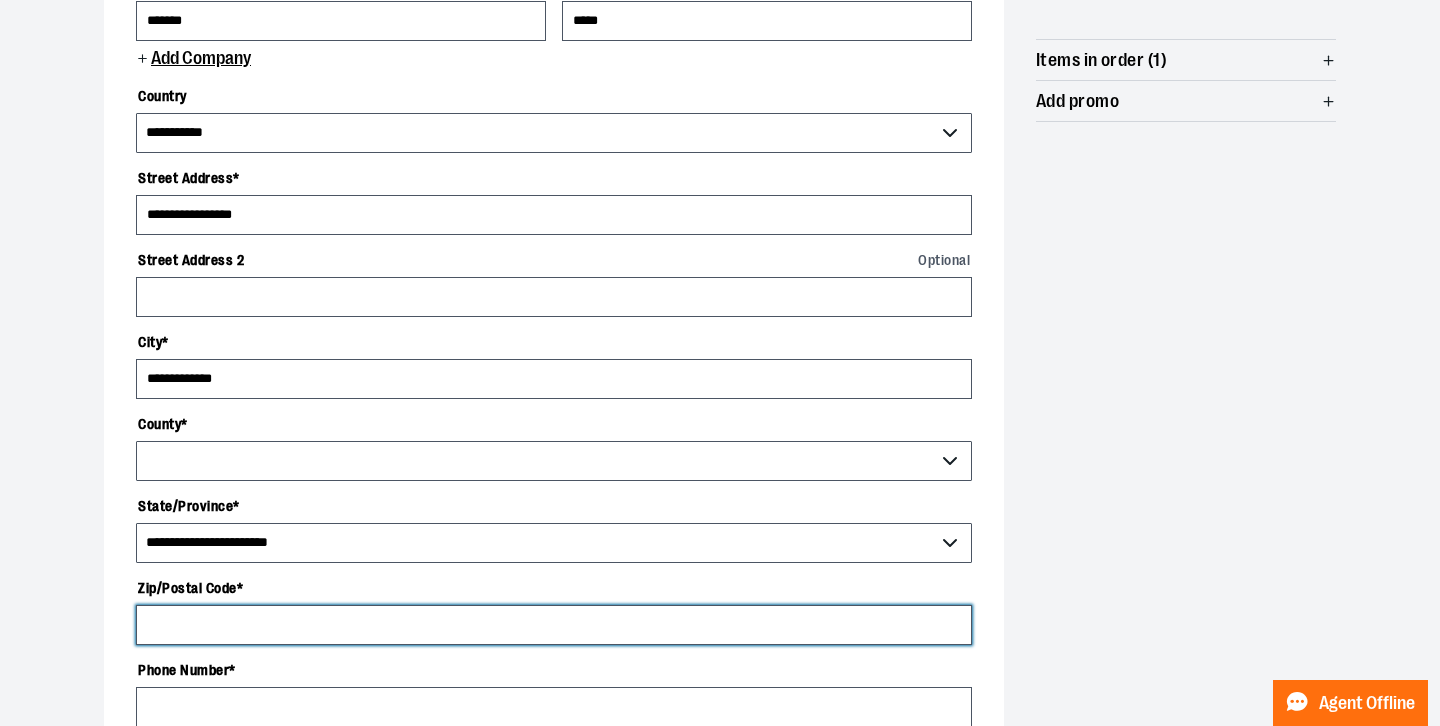 type on "*****" 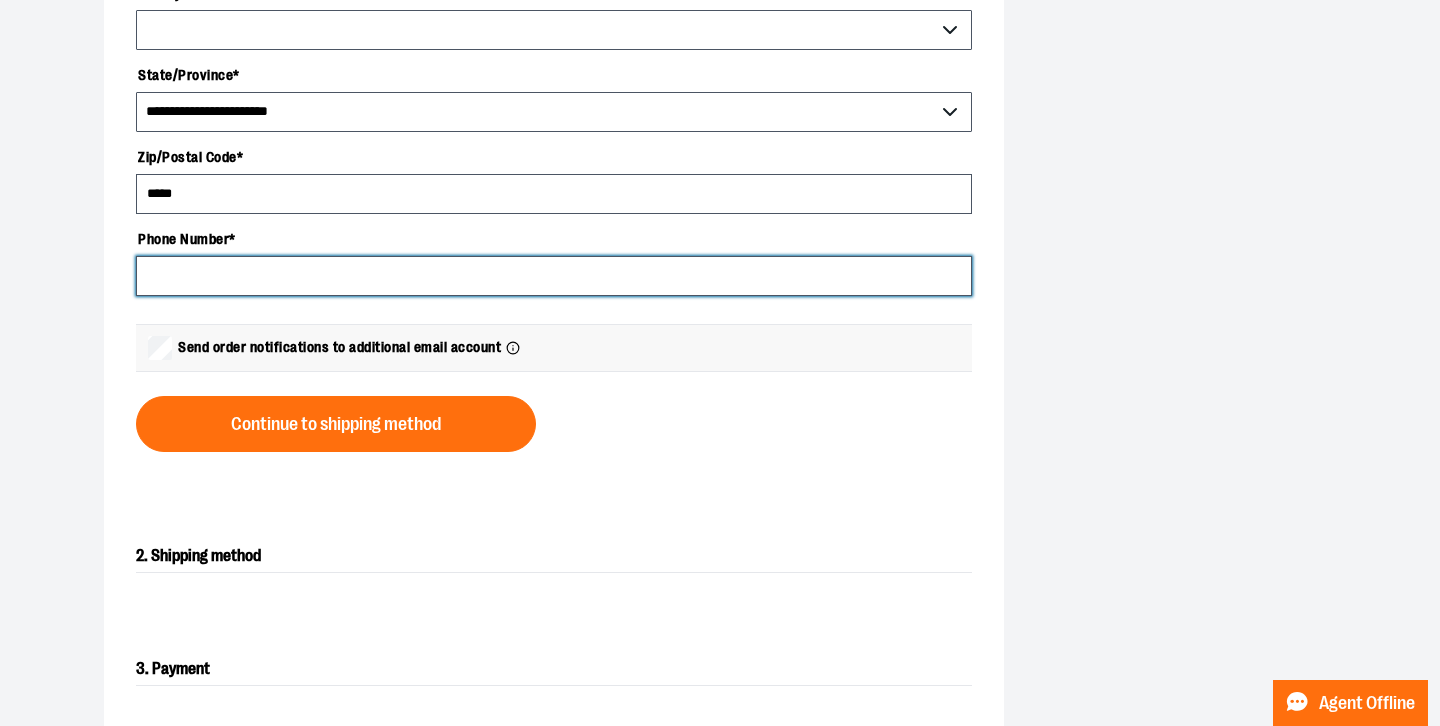 scroll, scrollTop: 786, scrollLeft: 0, axis: vertical 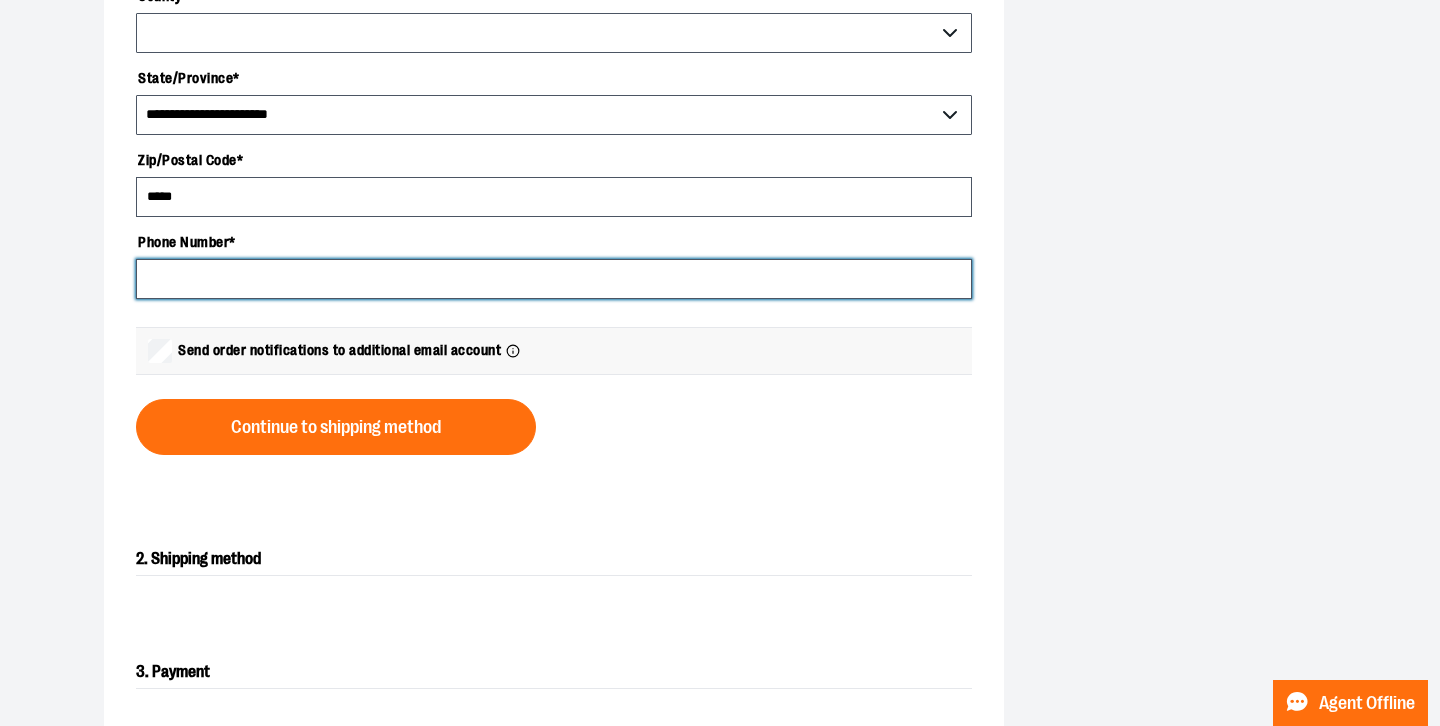 select on "******" 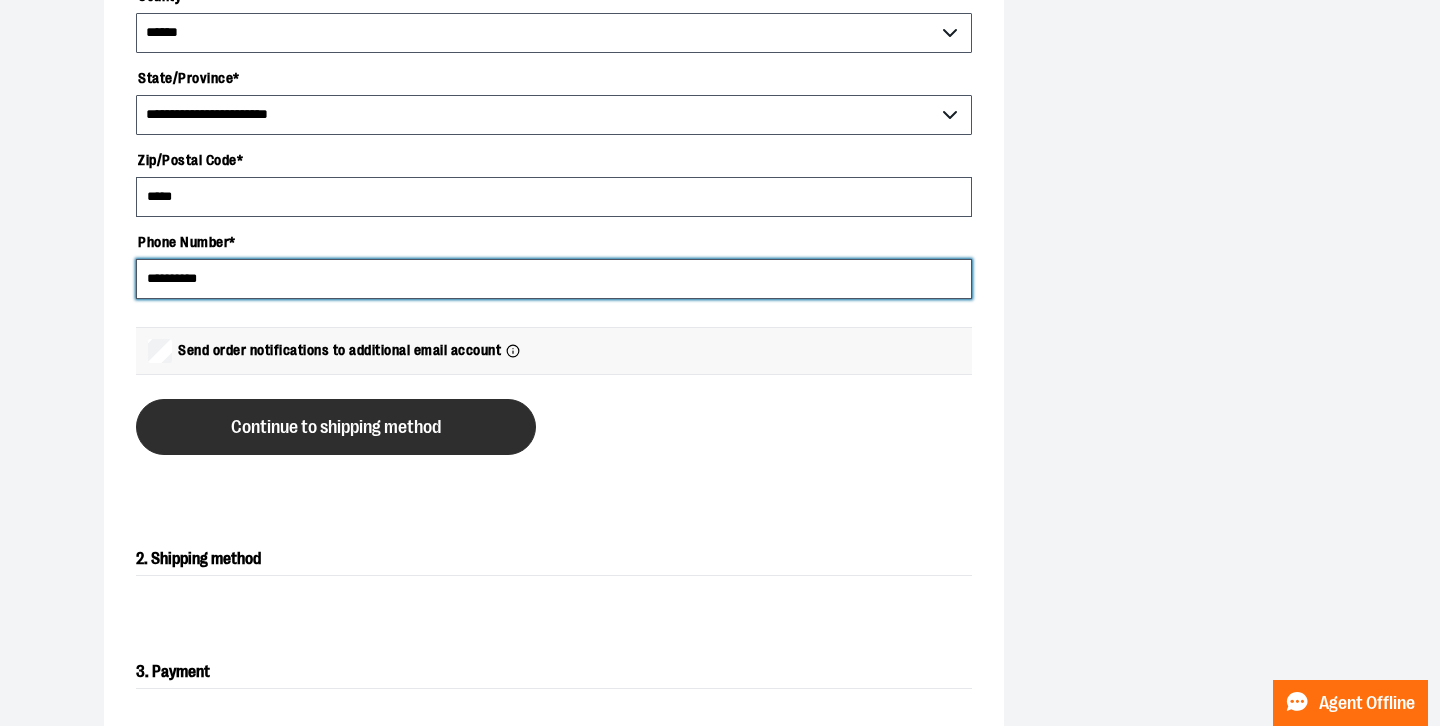 type on "**********" 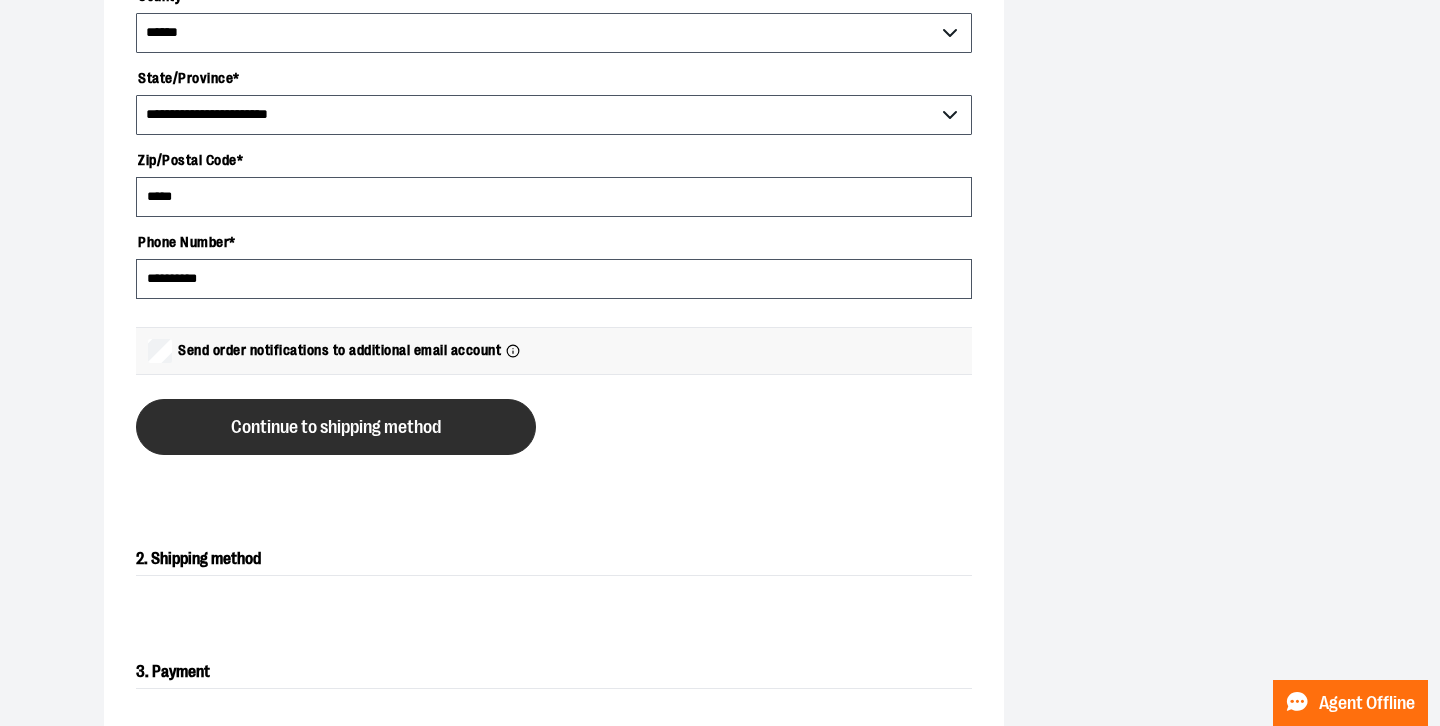 click on "Continue to shipping method" at bounding box center (336, 427) 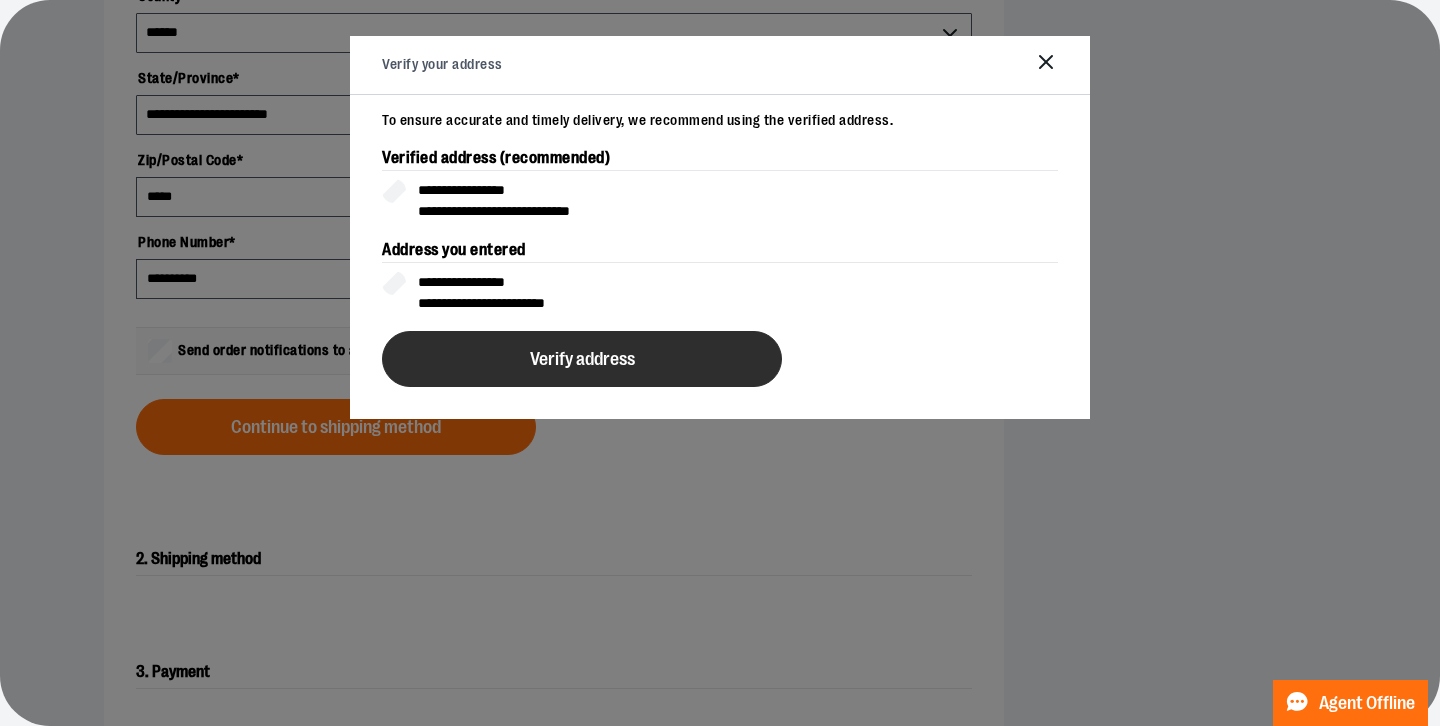 click on "Verify address" at bounding box center [582, 359] 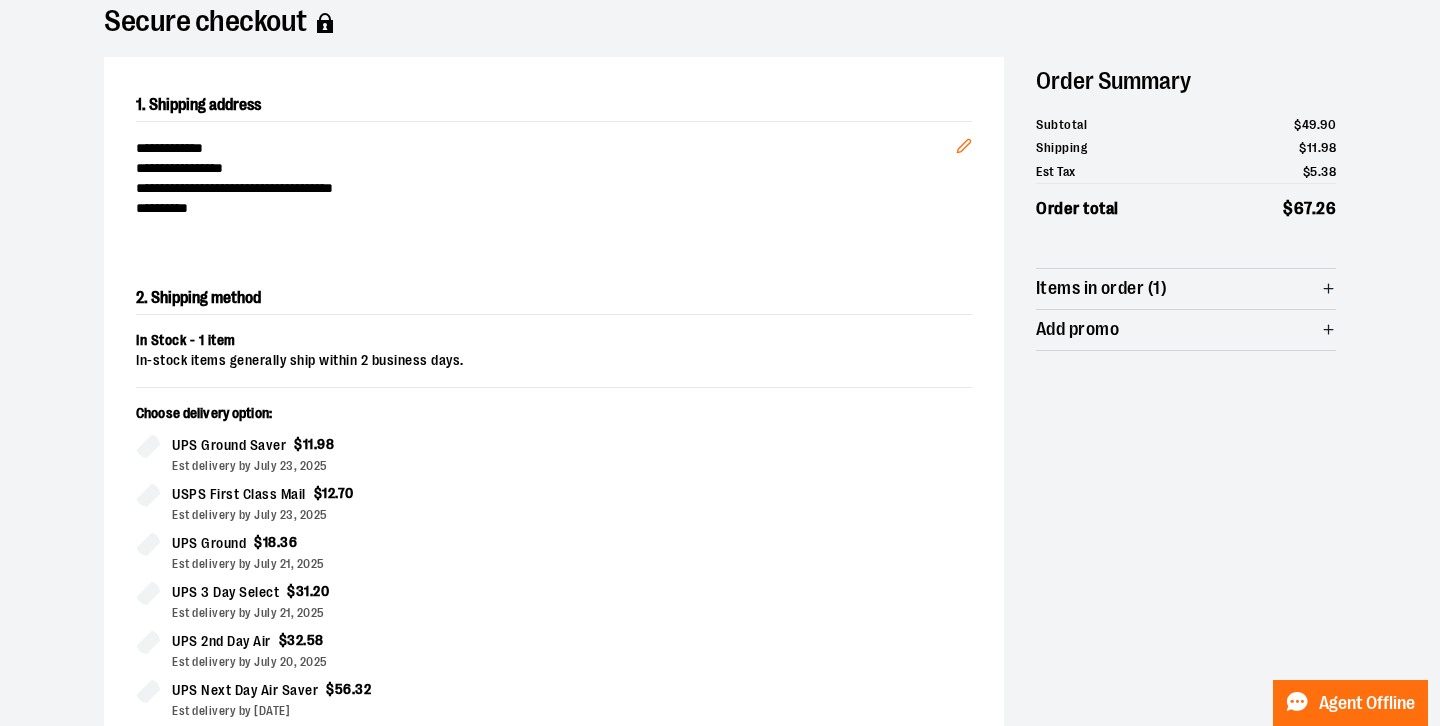 scroll, scrollTop: 166, scrollLeft: 0, axis: vertical 